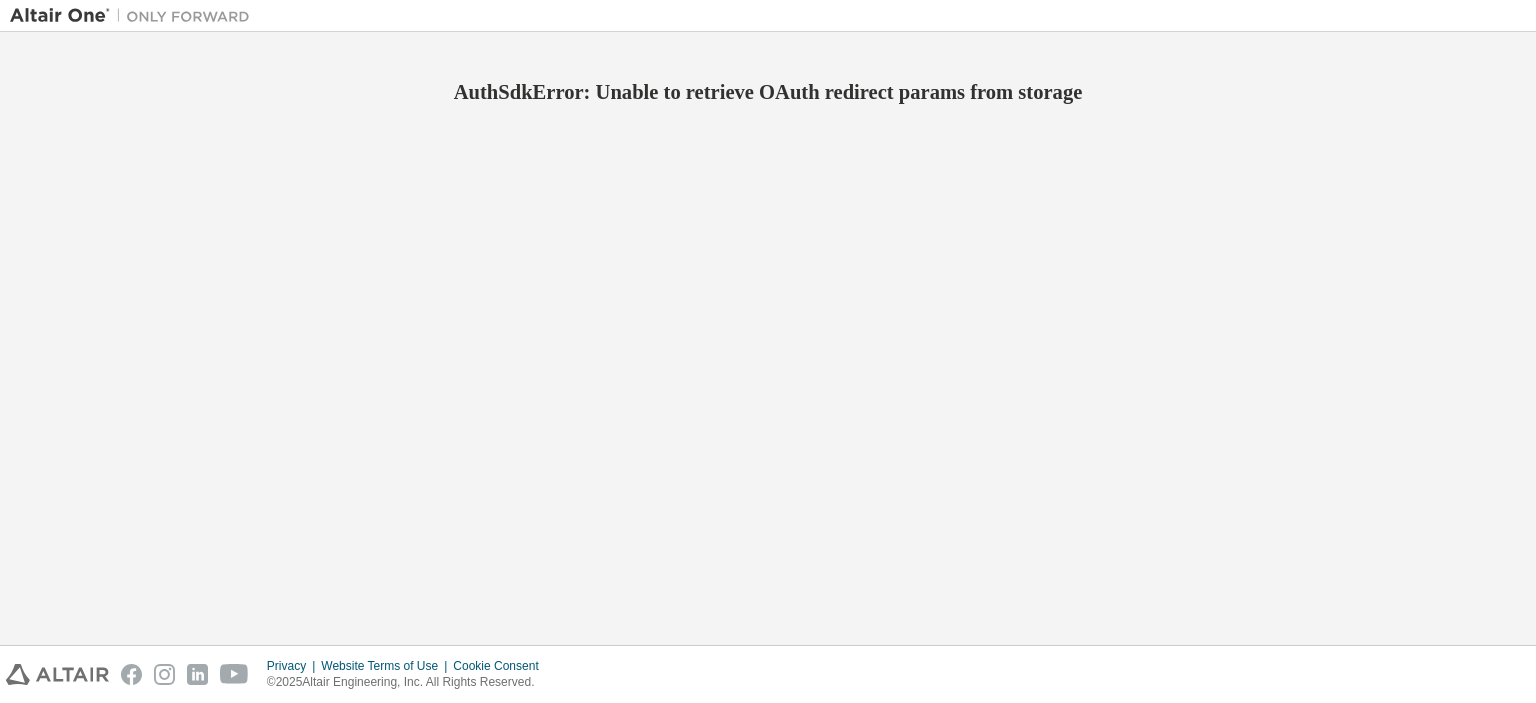 scroll, scrollTop: 0, scrollLeft: 0, axis: both 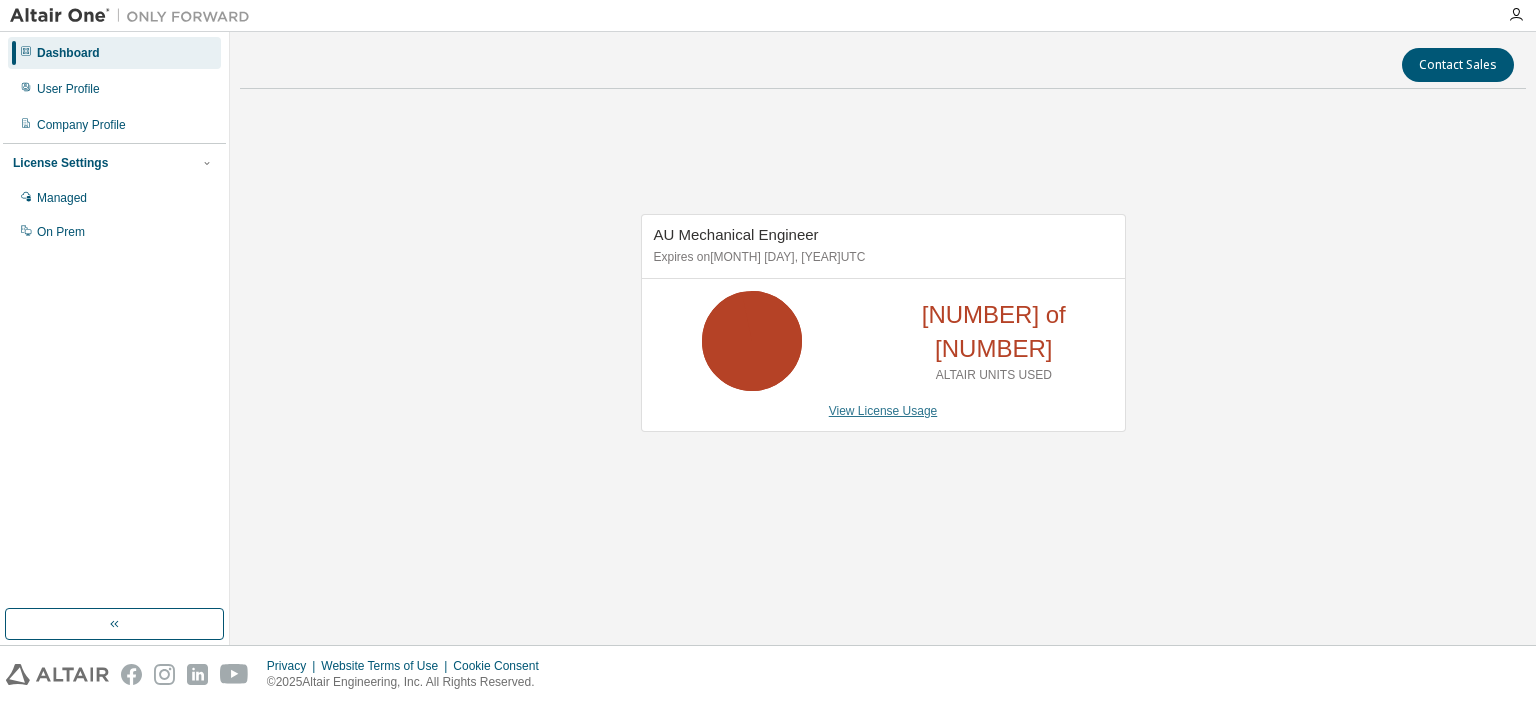 click on "View License Usage" at bounding box center [883, 411] 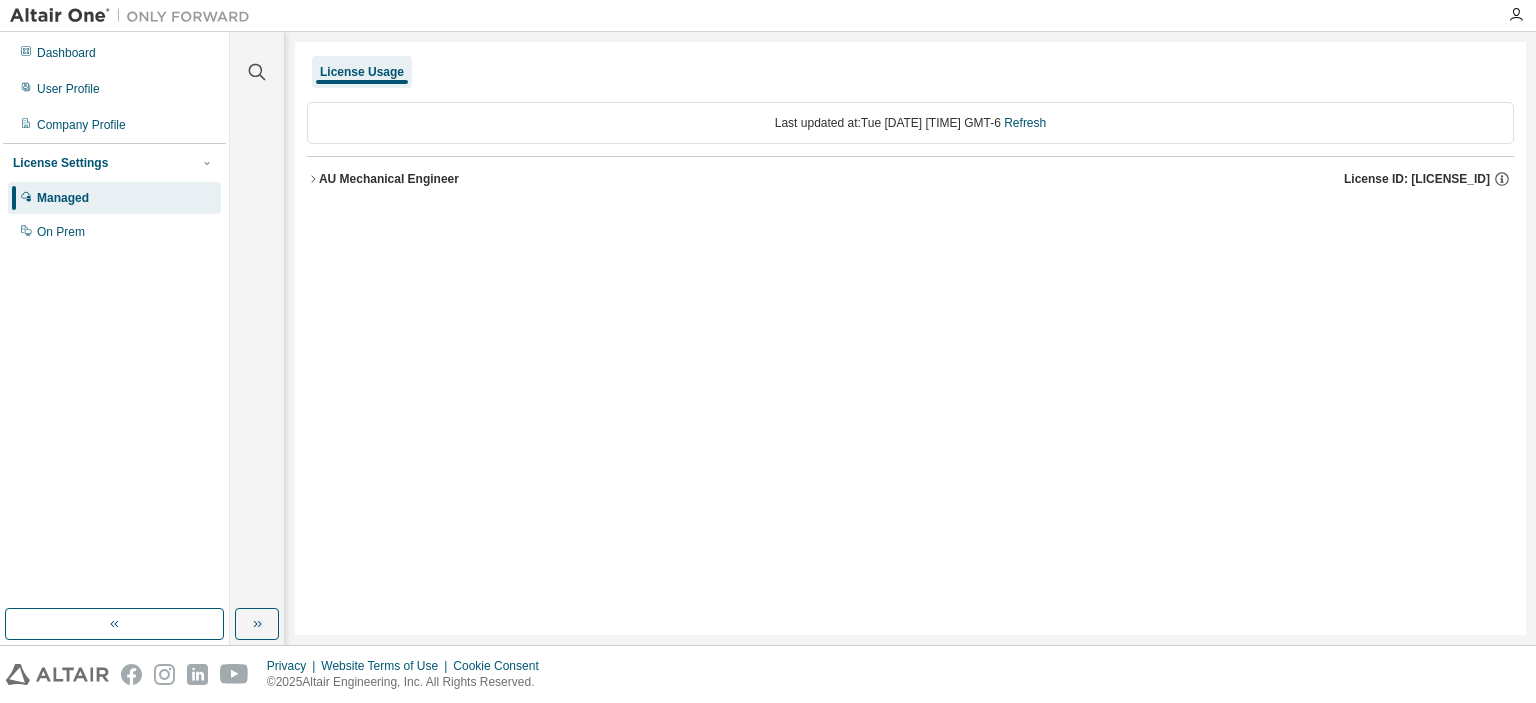 click on "AU Mechanical Engineer" at bounding box center (389, 179) 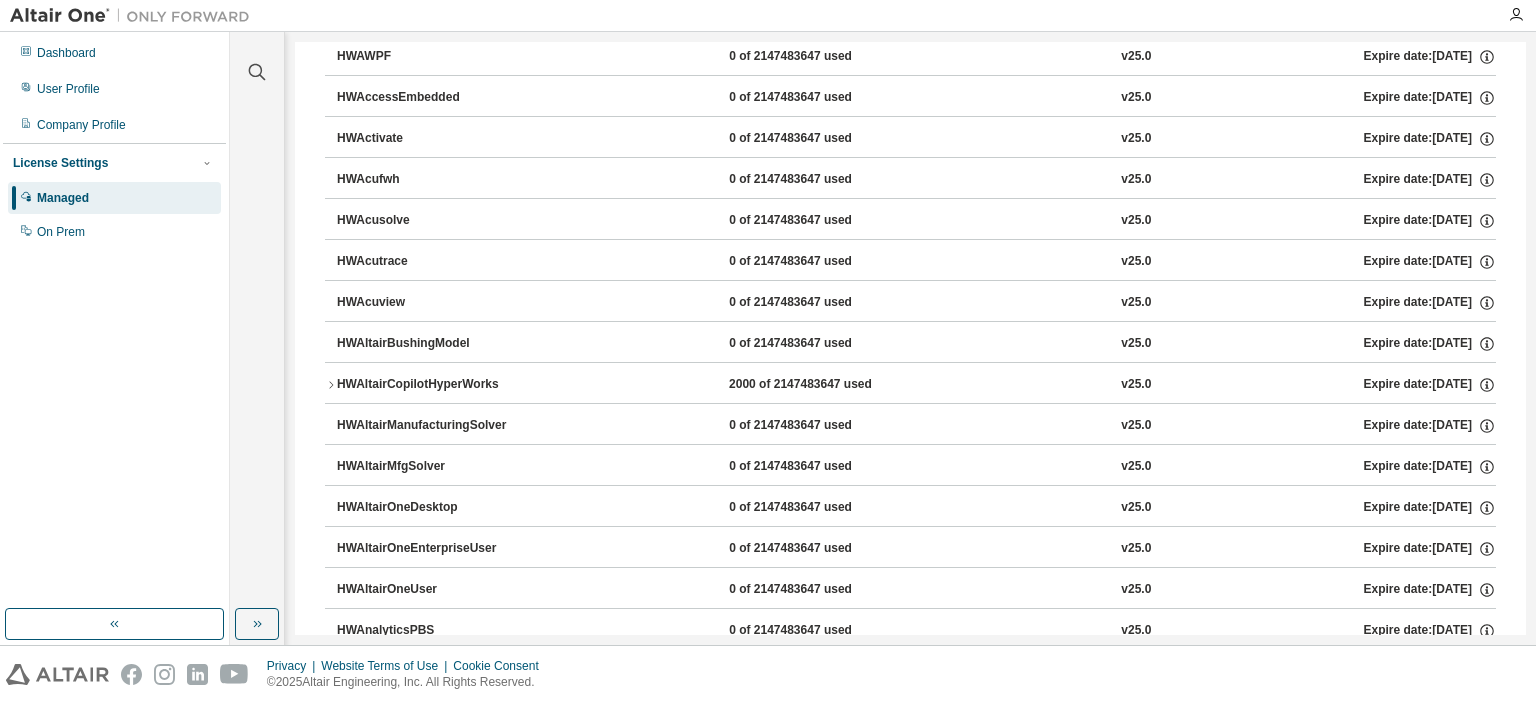 scroll, scrollTop: 0, scrollLeft: 0, axis: both 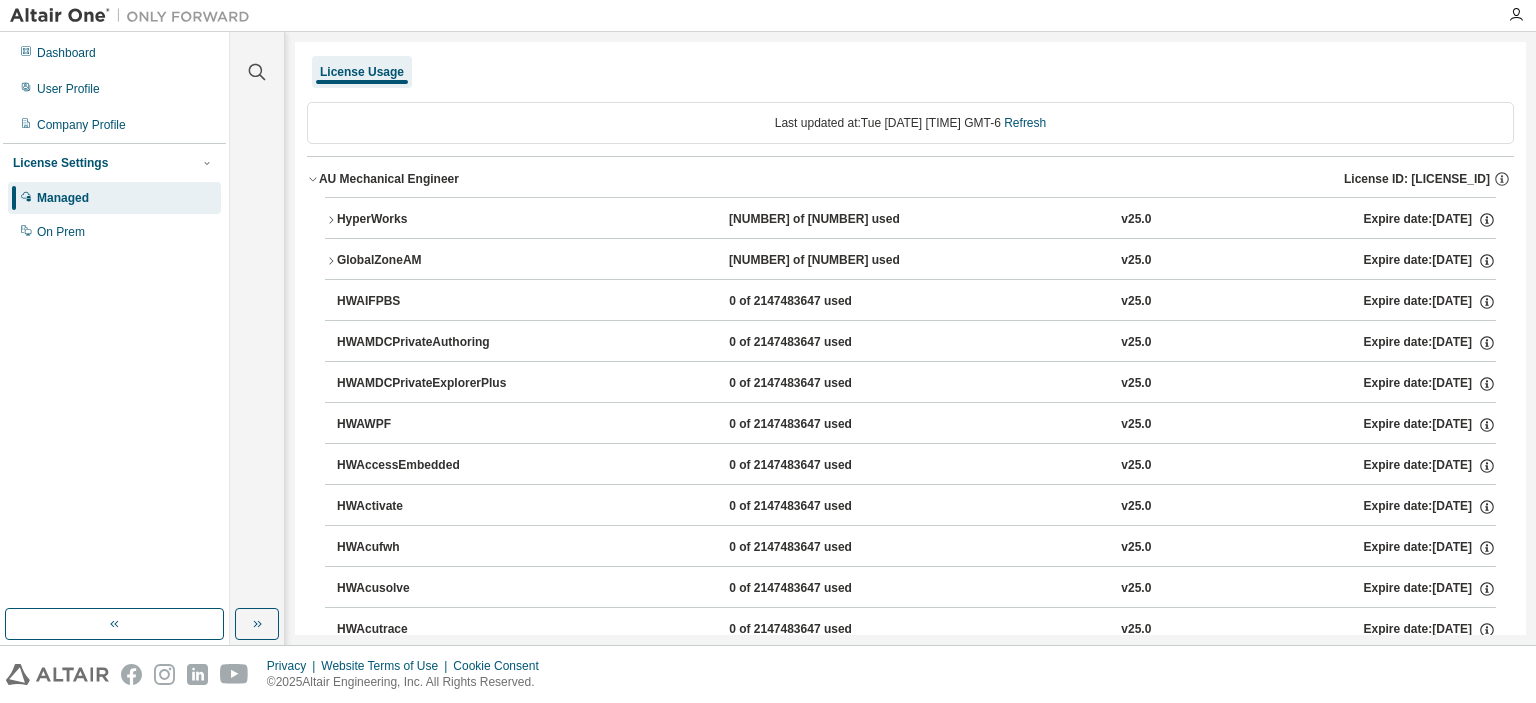click on "HyperWorks" at bounding box center (427, 220) 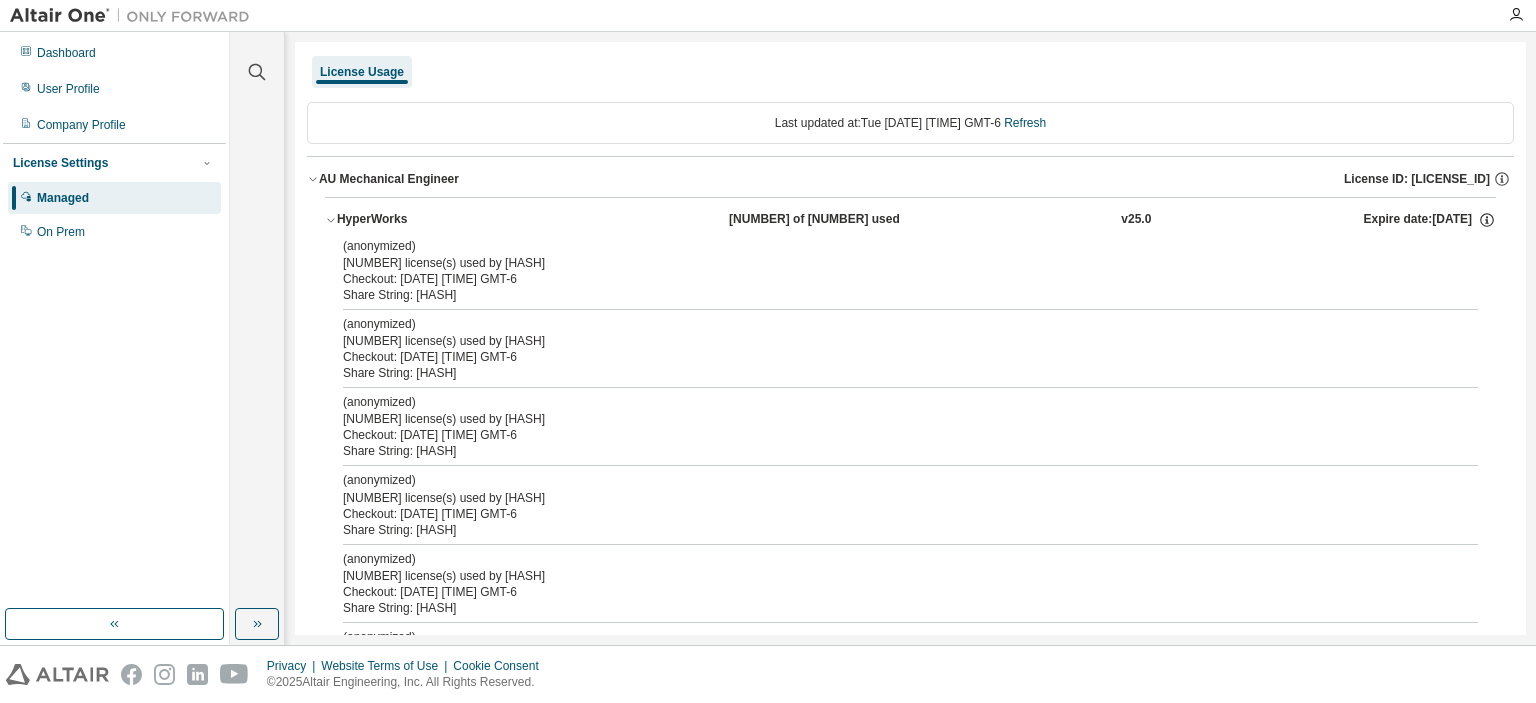 click on "HyperWorks" at bounding box center [427, 220] 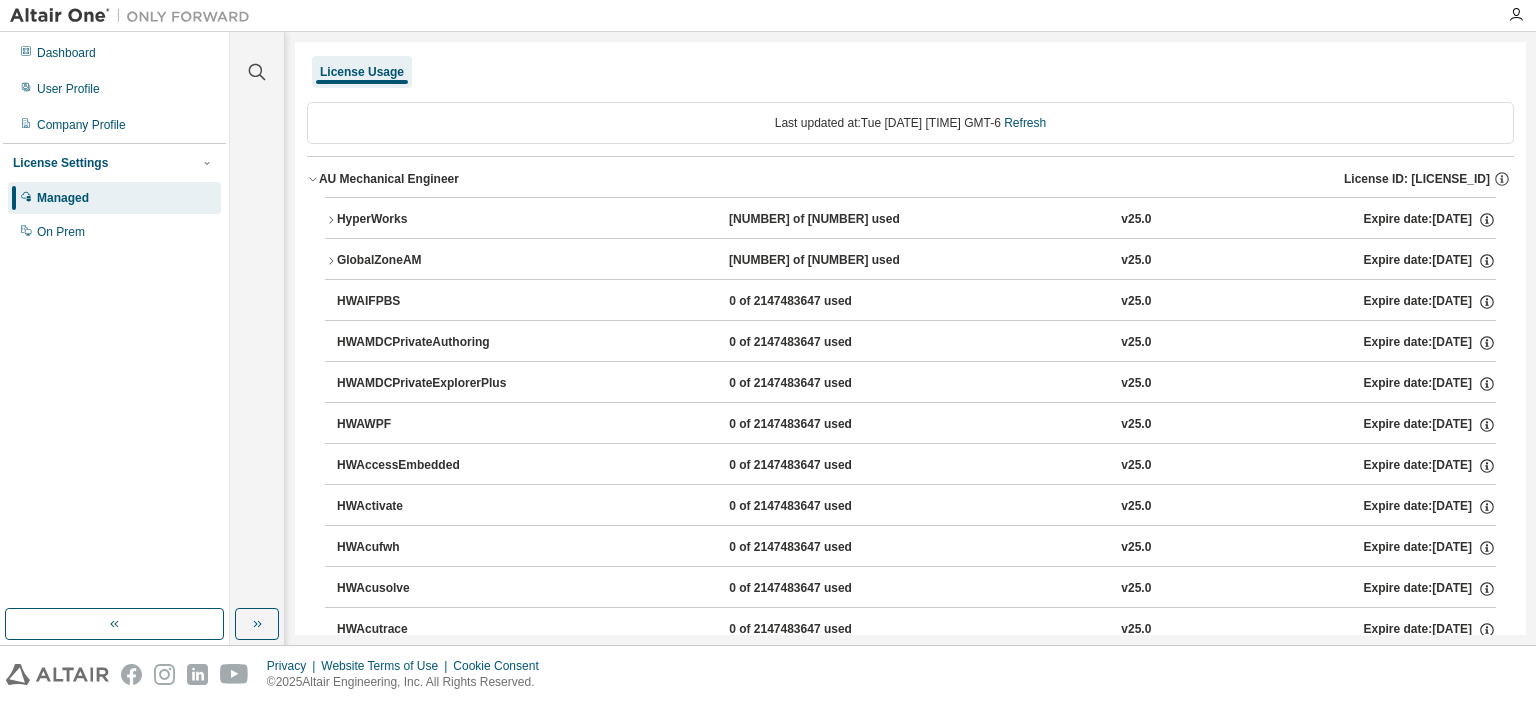click on "GlobalZoneAM" at bounding box center [427, 261] 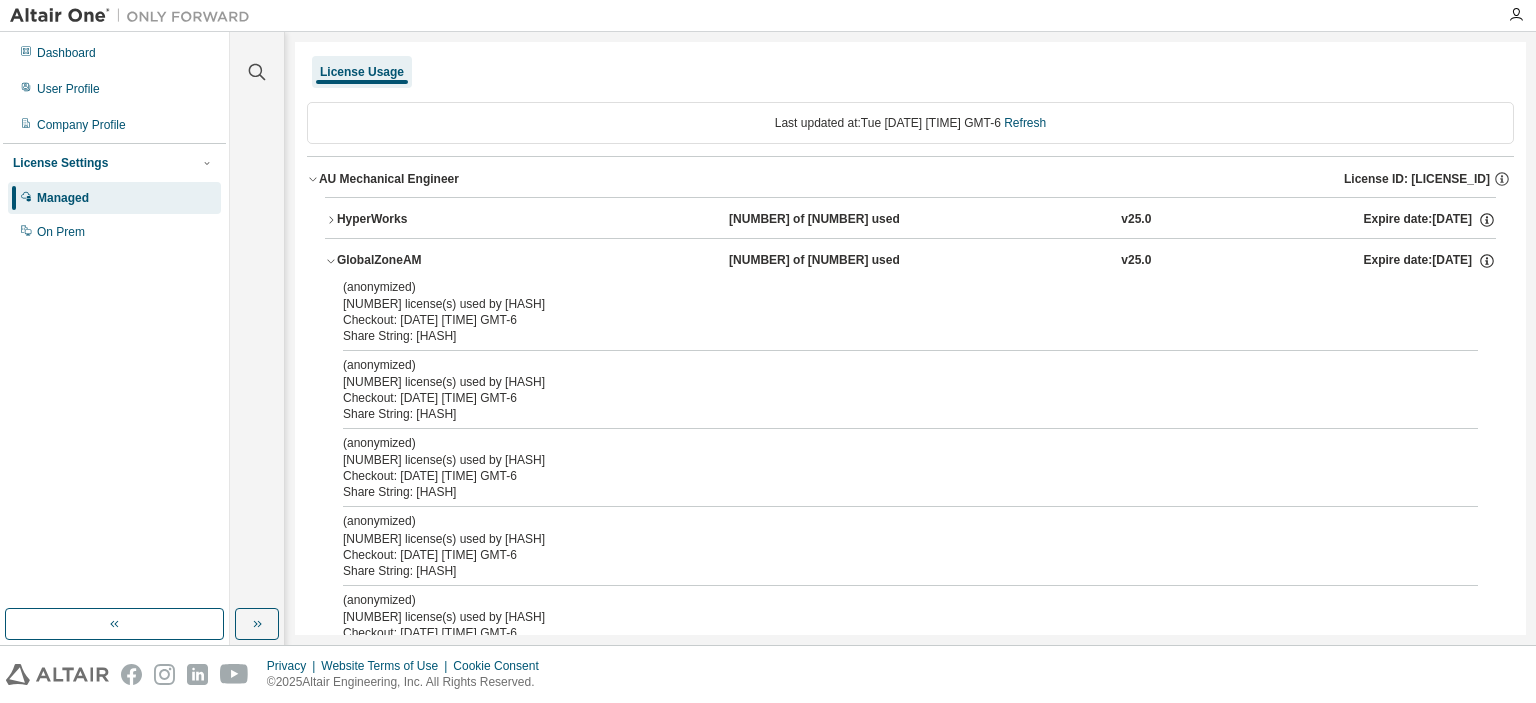 click on "GlobalZoneAM" at bounding box center (427, 261) 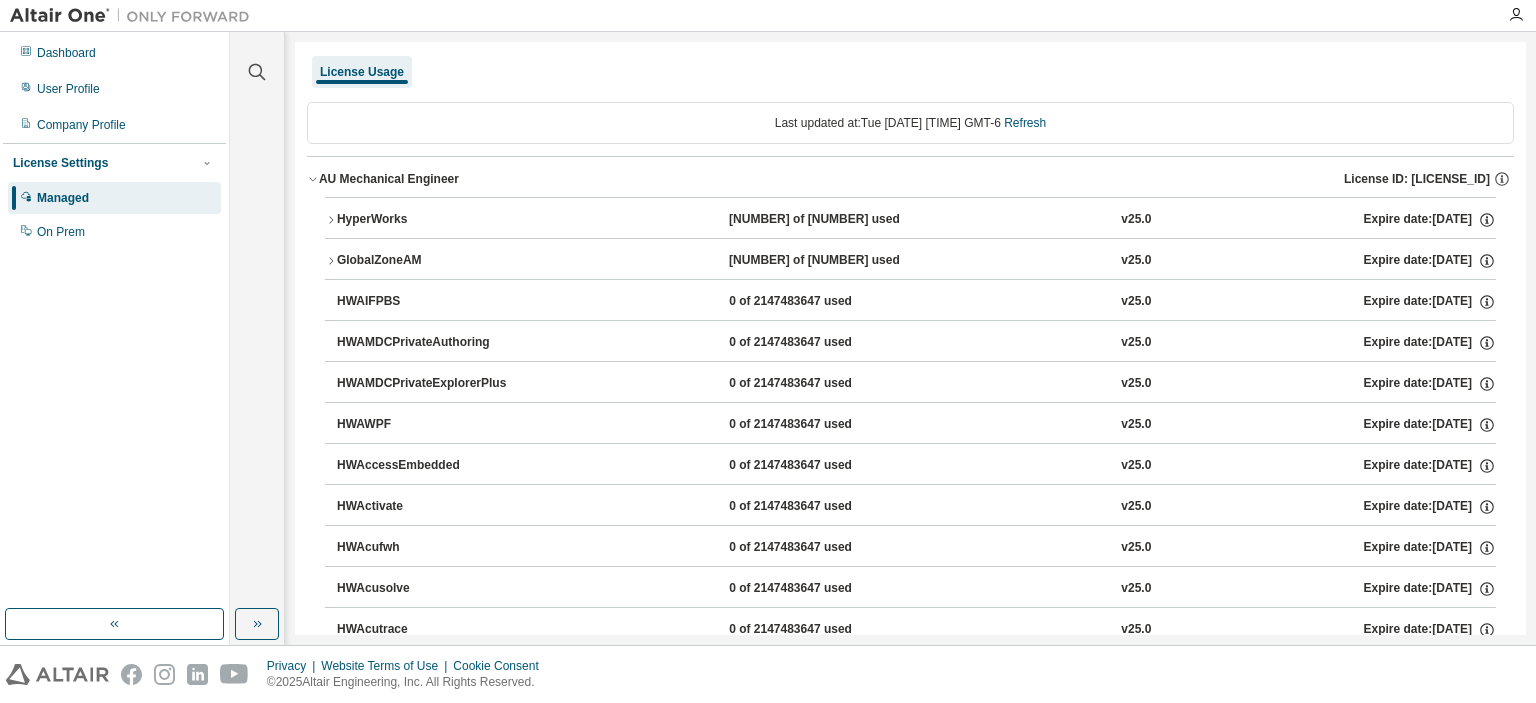 click on "Last updated at:  Tue 2025-08-05 12:38 PM GMT-6   Refresh" at bounding box center [910, 123] 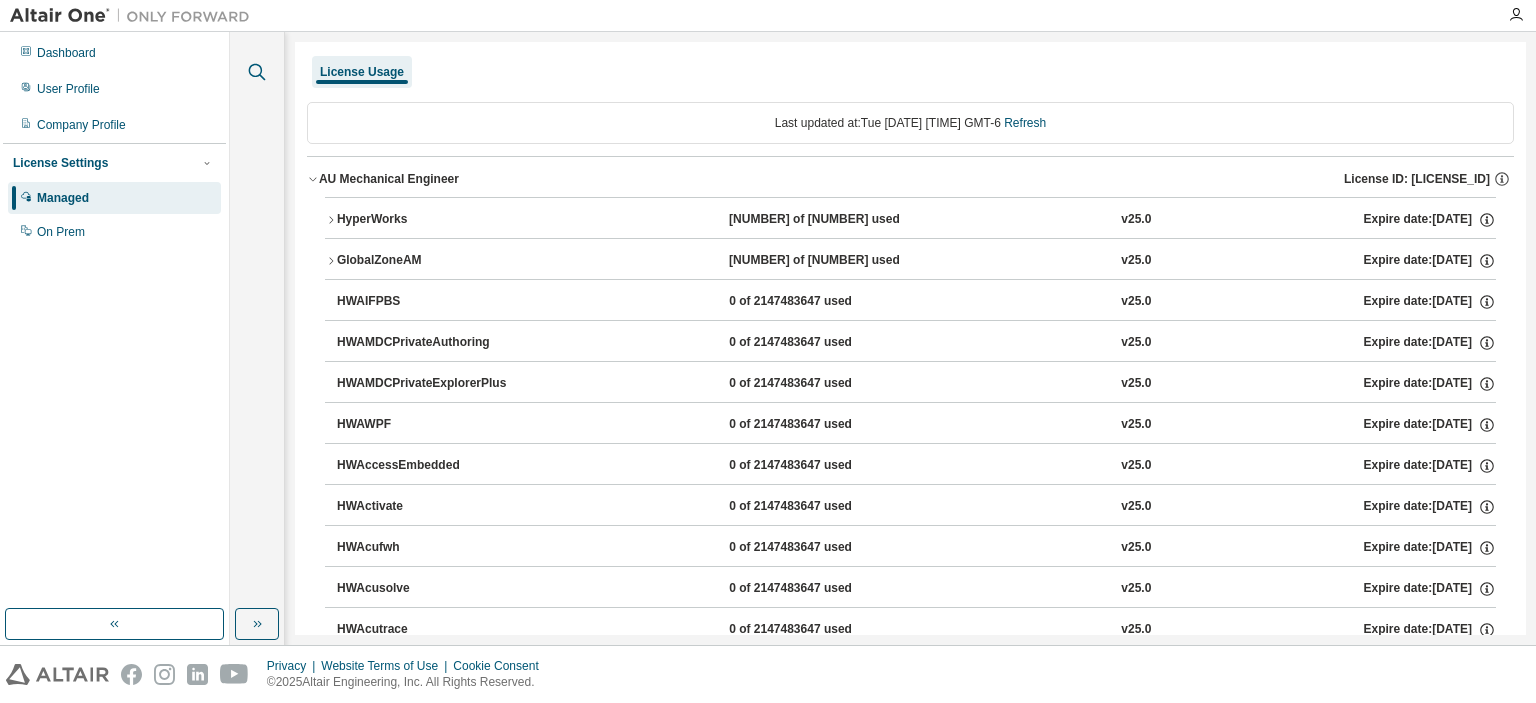 click 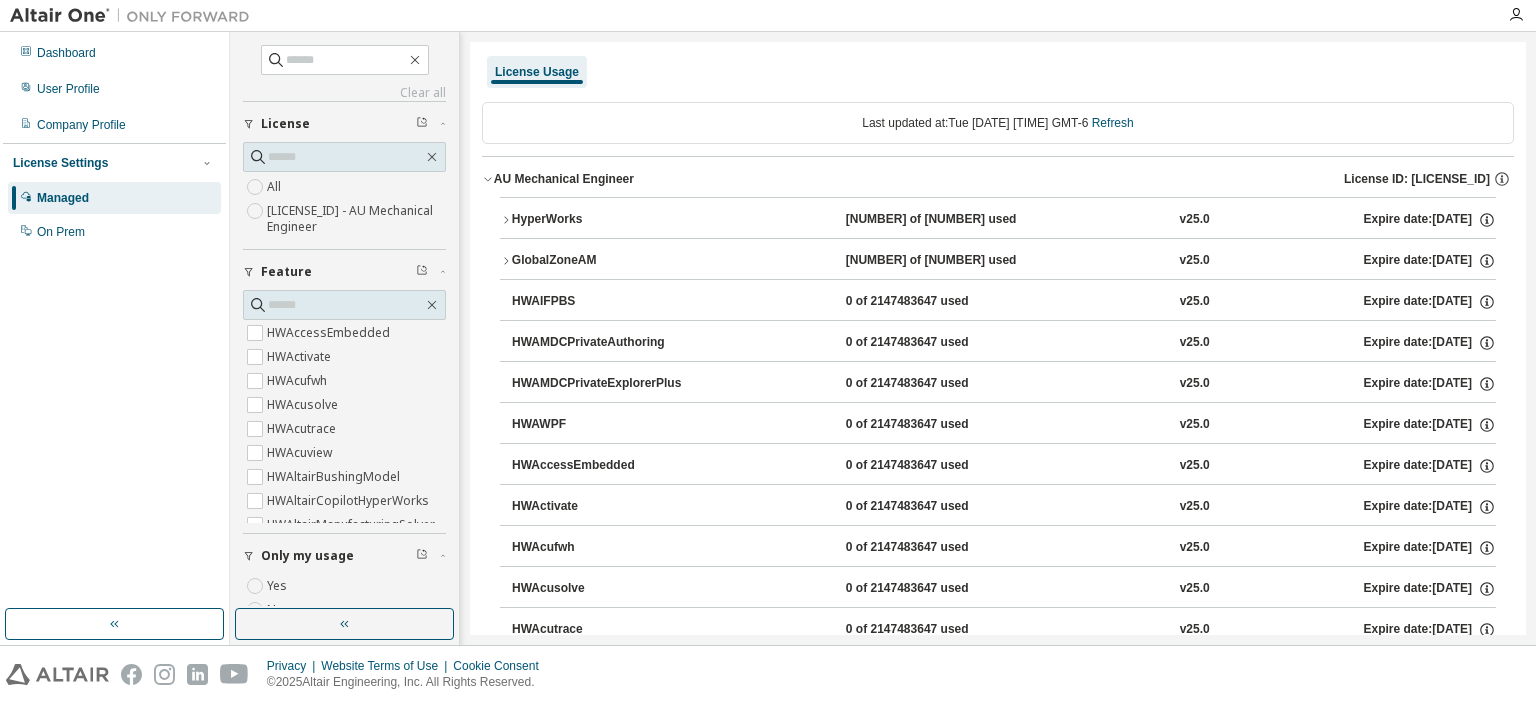 scroll, scrollTop: 0, scrollLeft: 0, axis: both 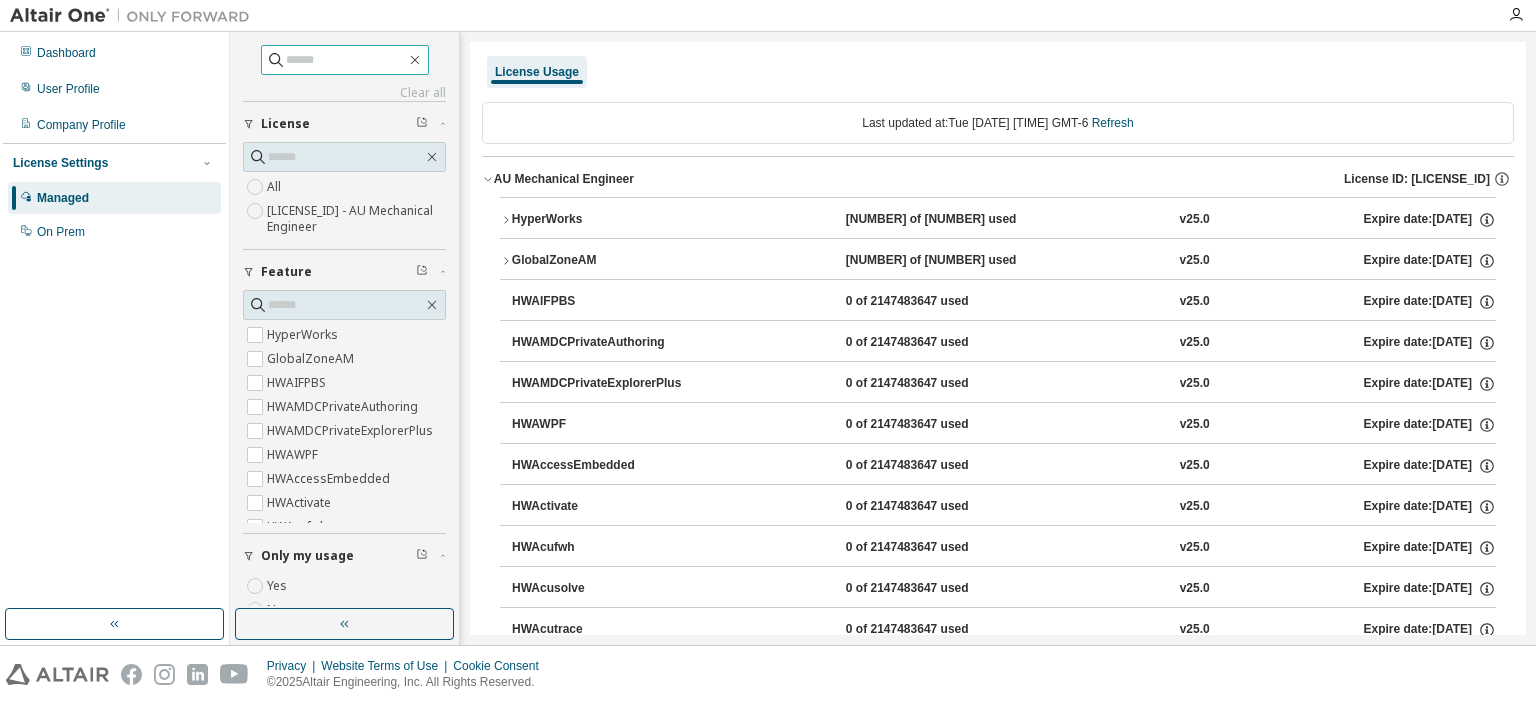 click at bounding box center [346, 60] 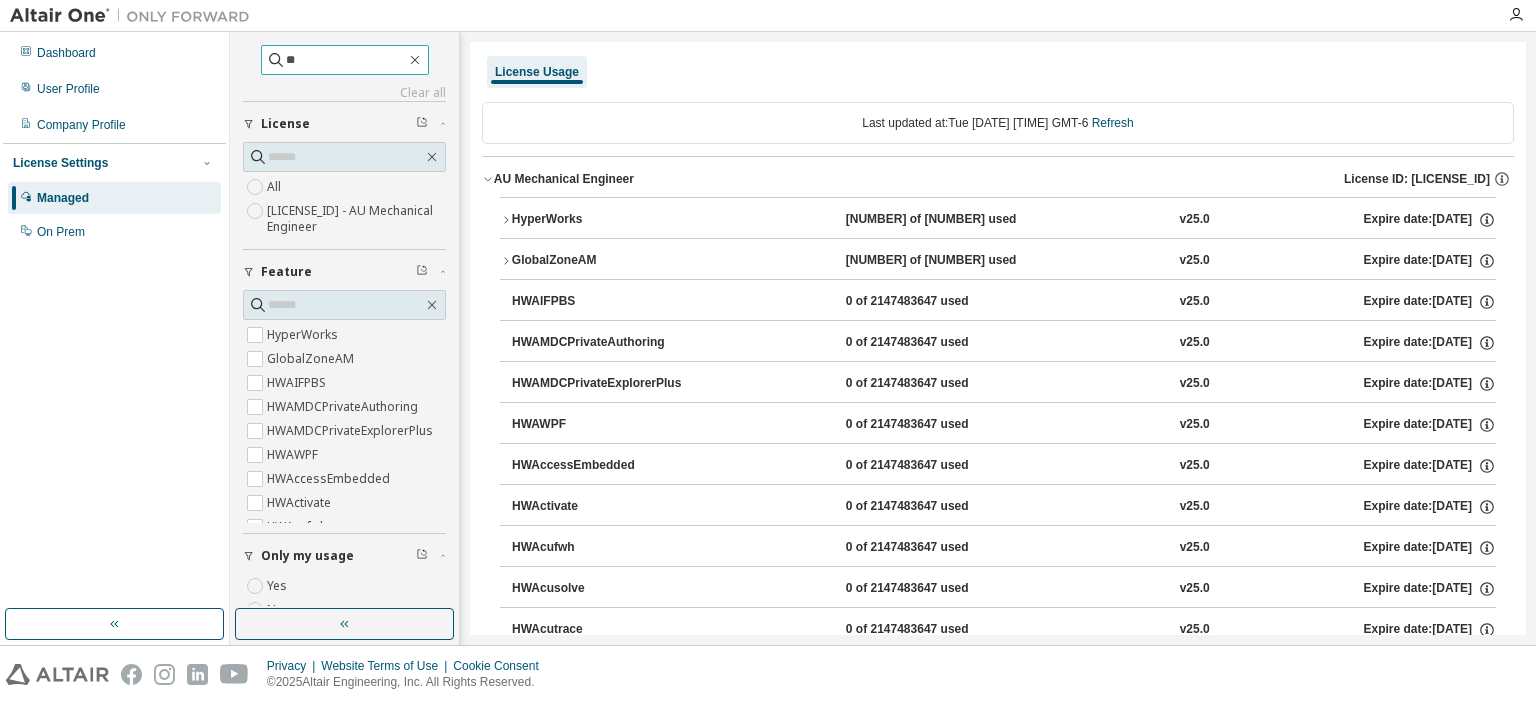 type on "**" 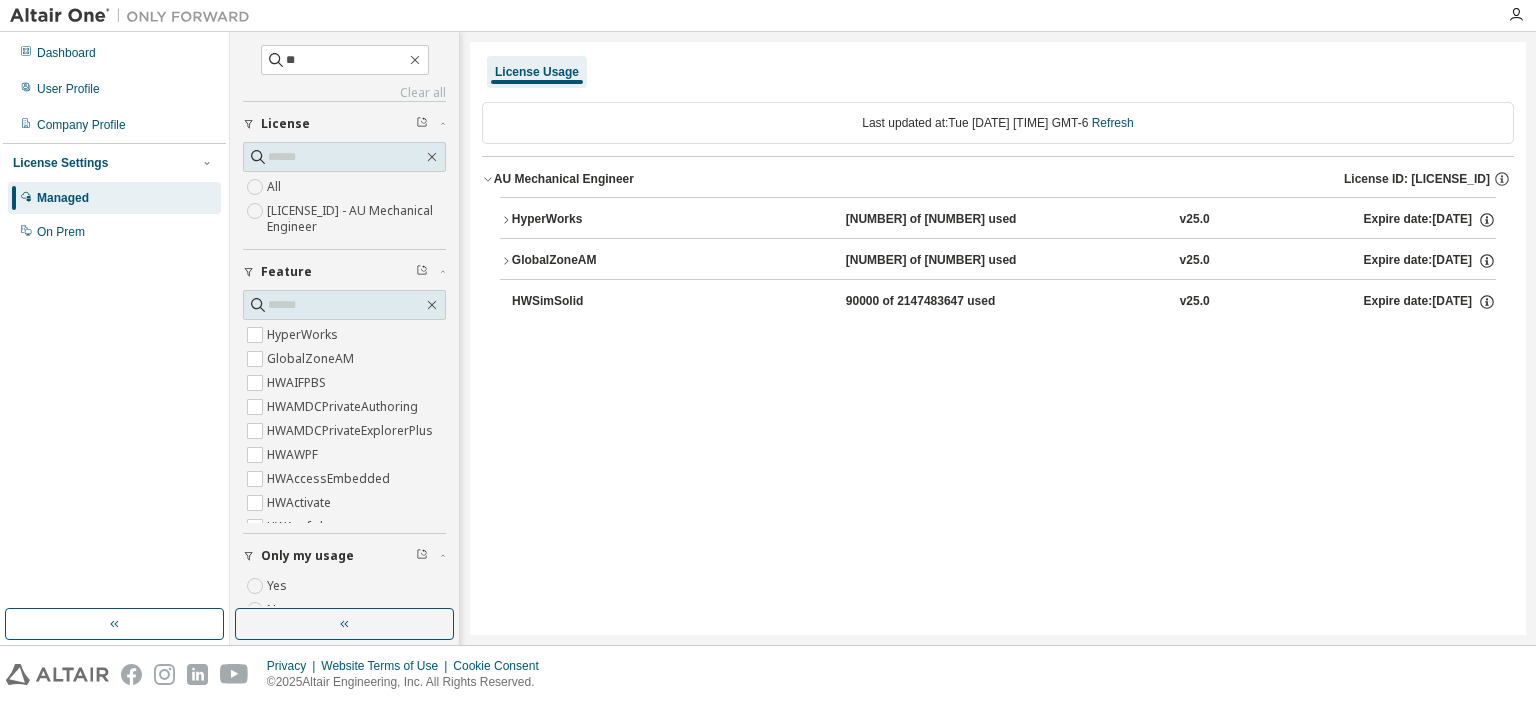 click 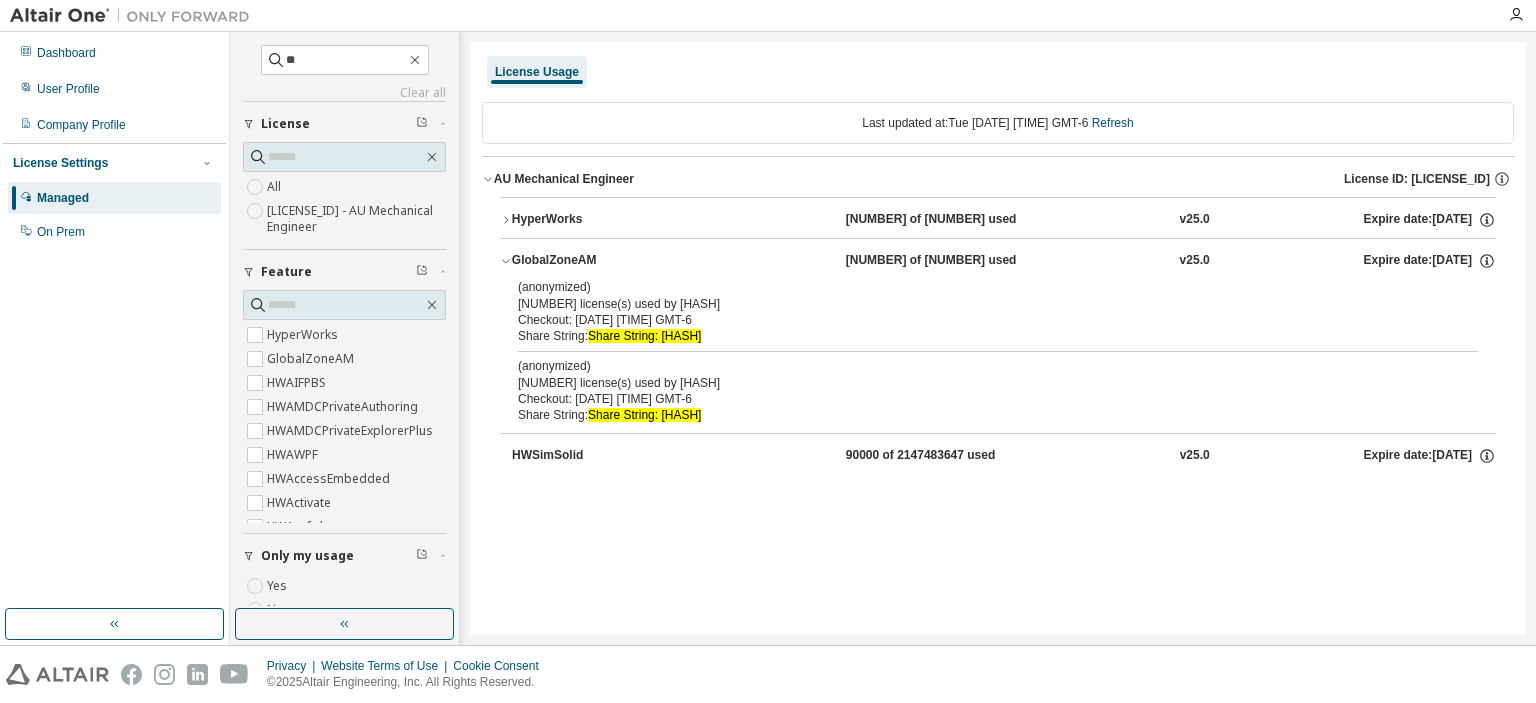 click 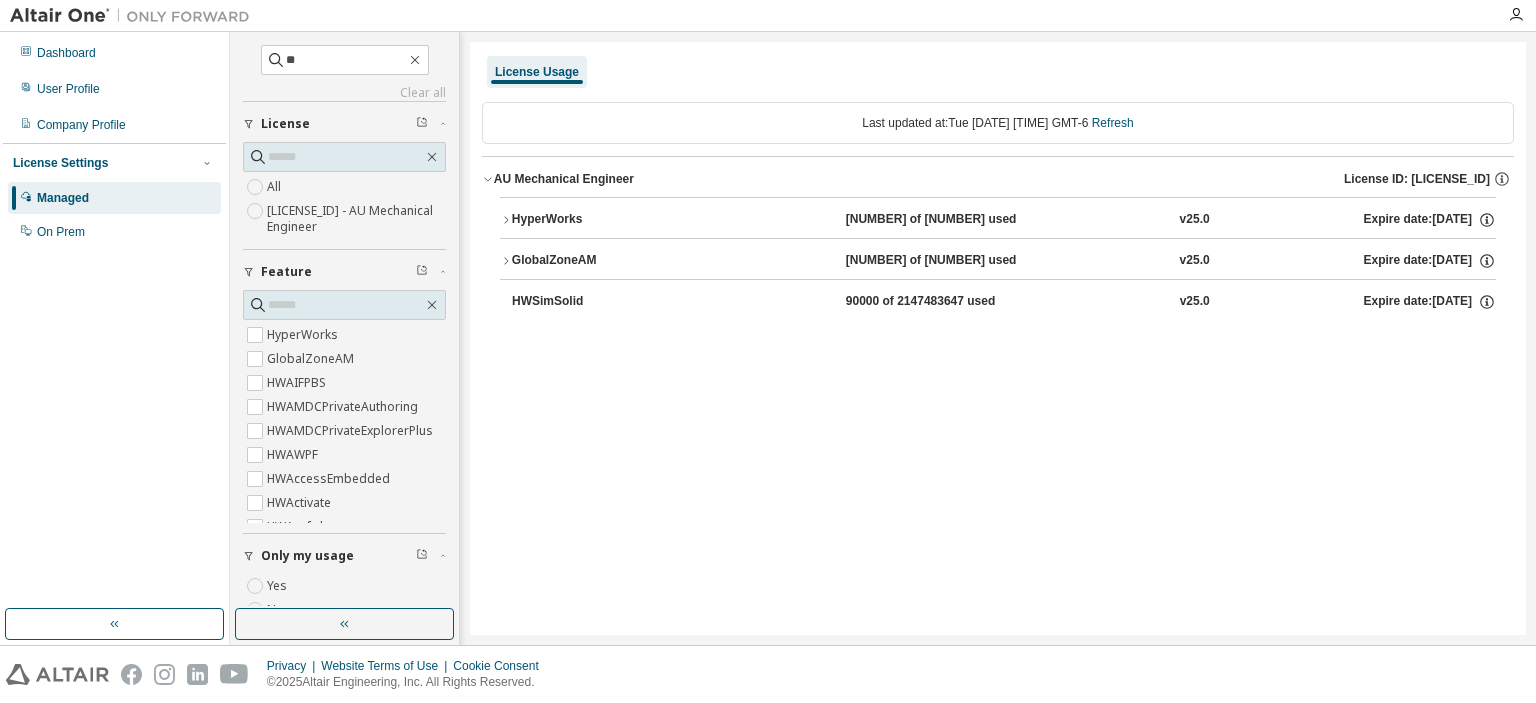 click on "HyperWorks" at bounding box center [602, 220] 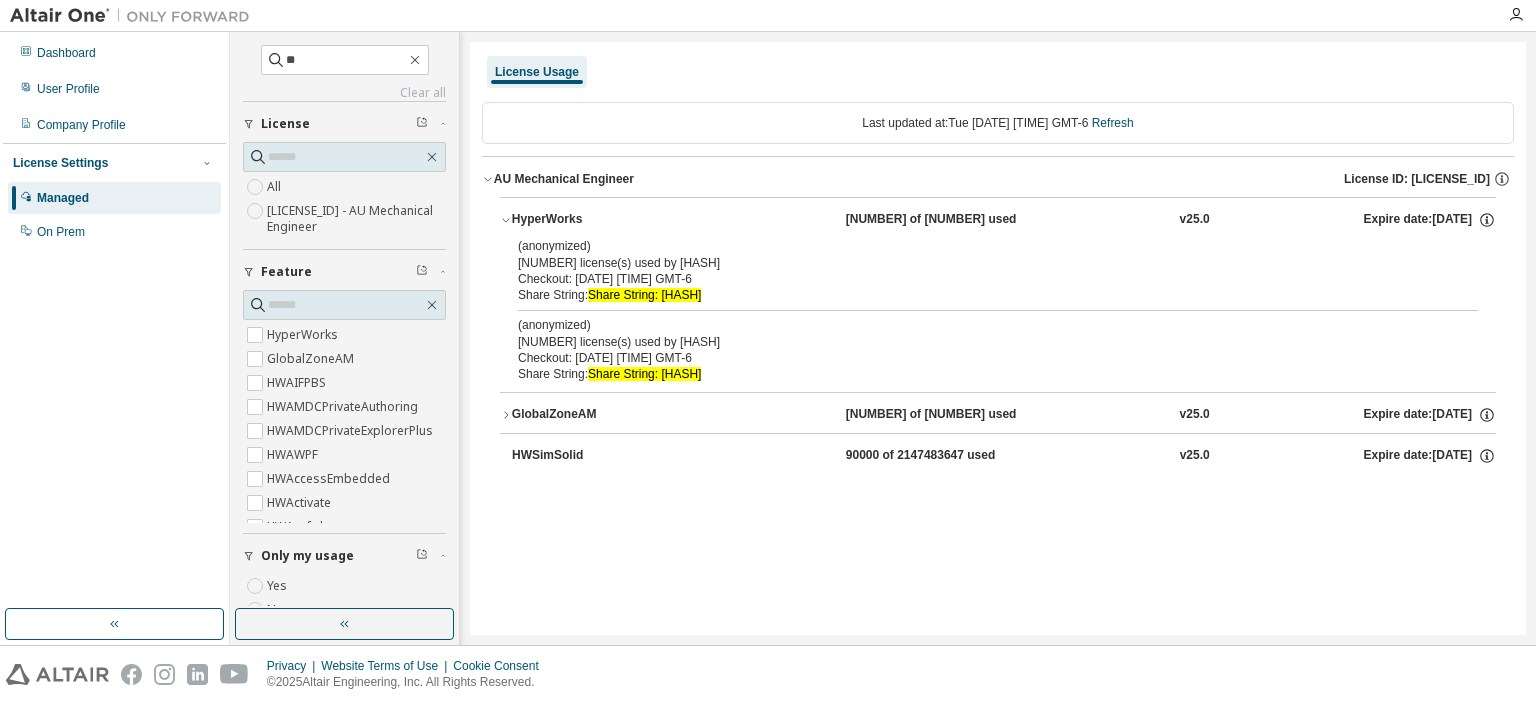 click on "HyperWorks" at bounding box center (602, 220) 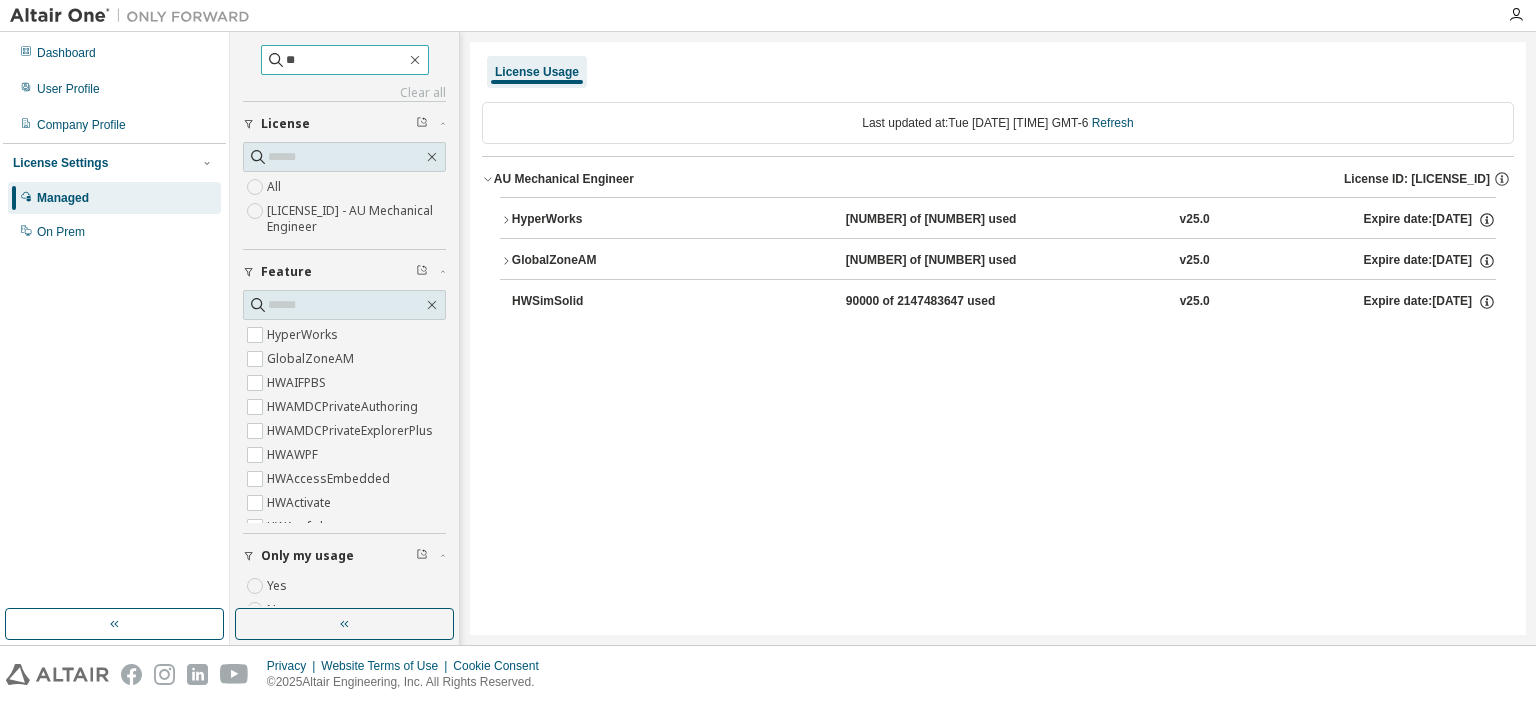 type 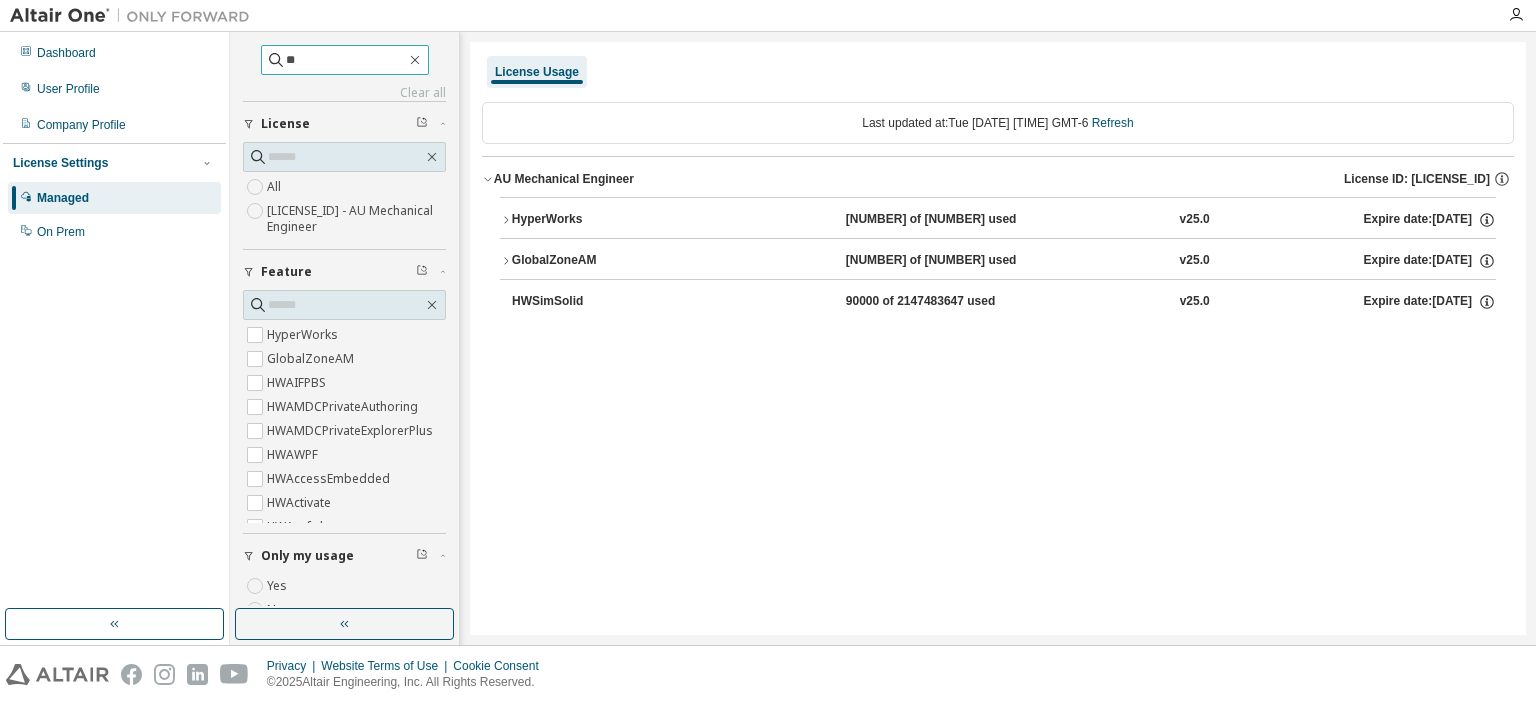 click on "**" at bounding box center [346, 60] 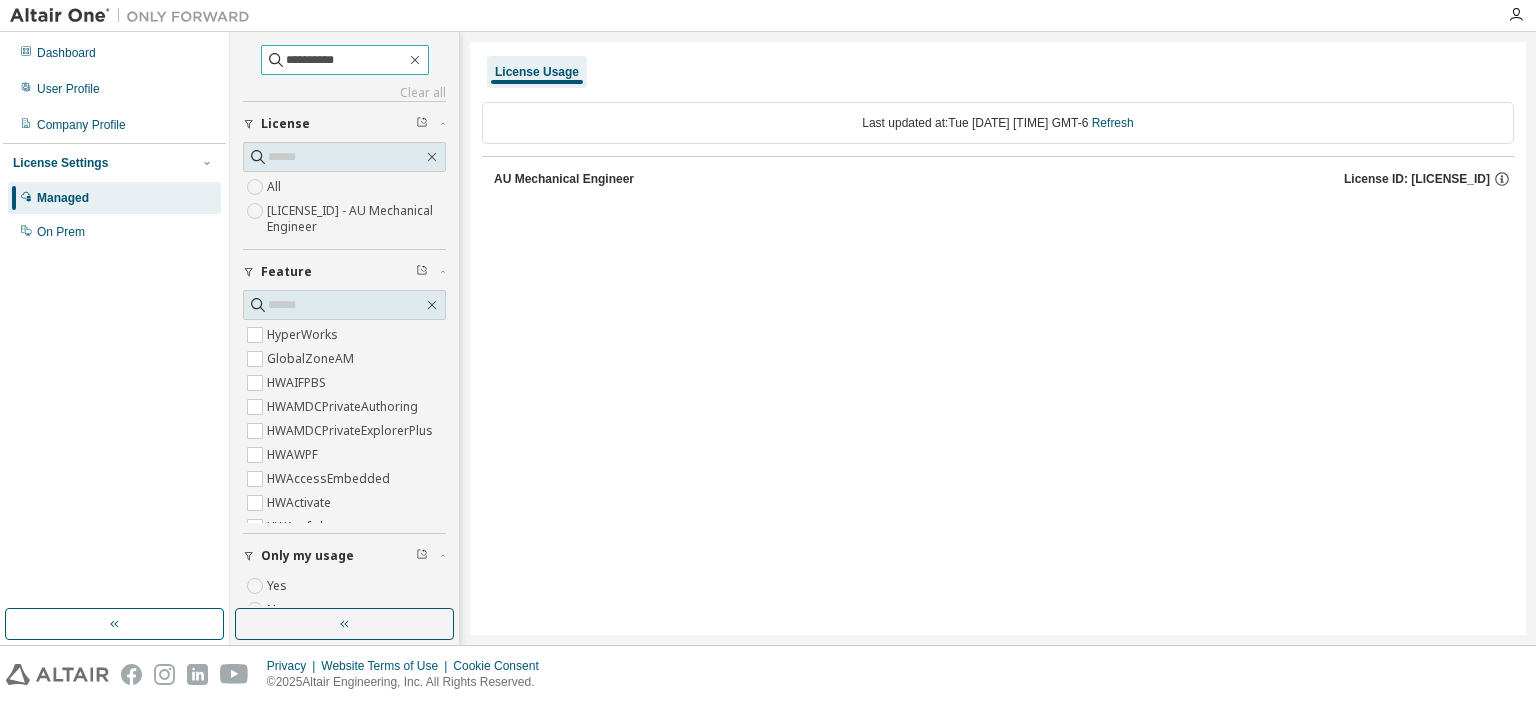 click on "**********" at bounding box center (346, 60) 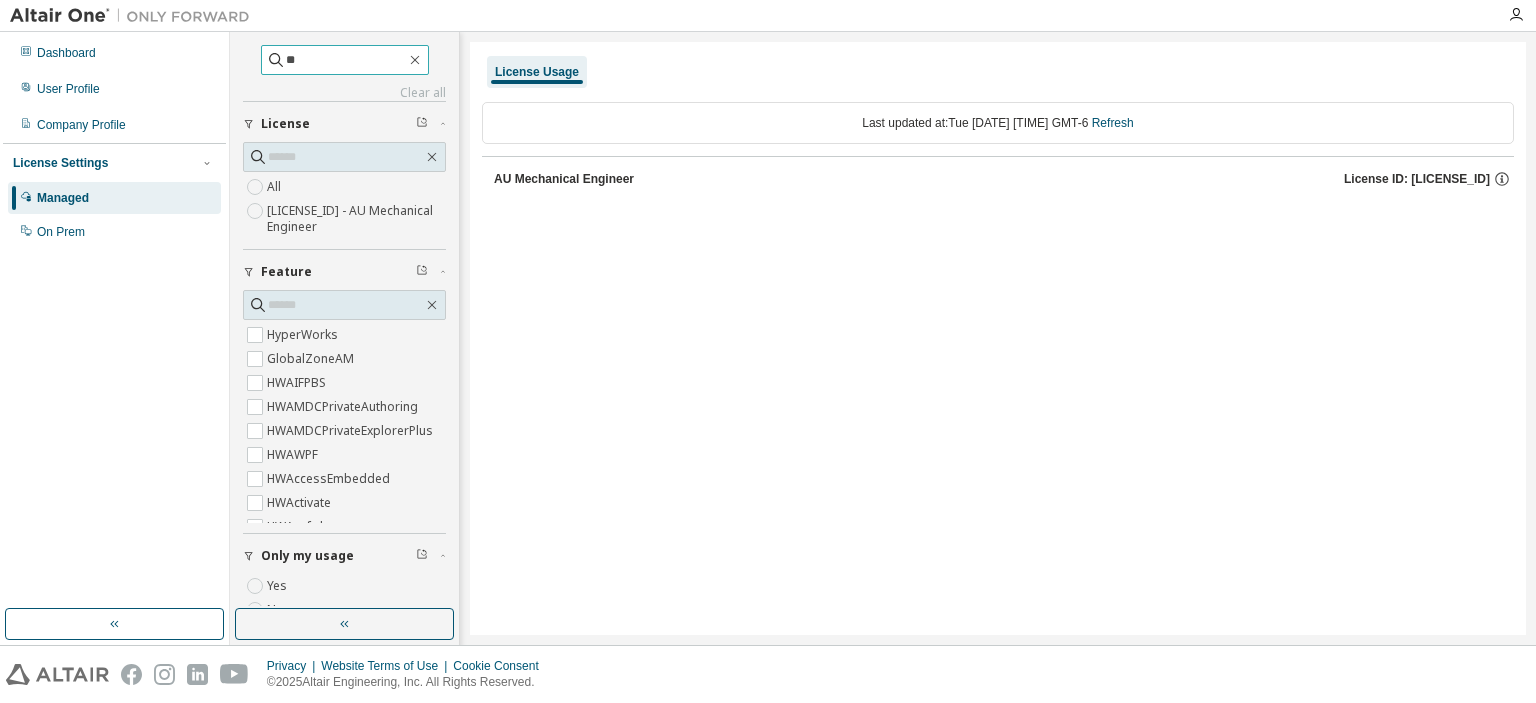 type on "*" 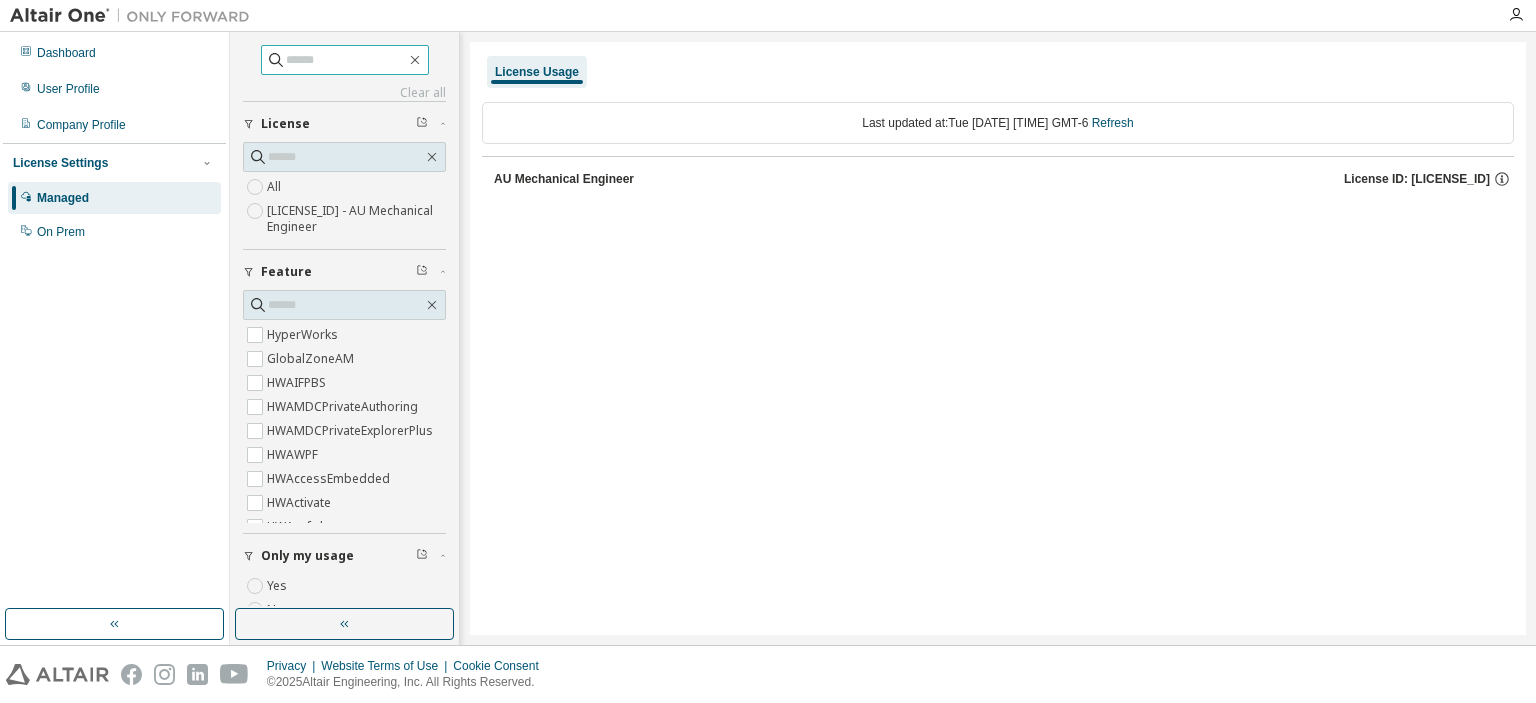 click at bounding box center [346, 60] 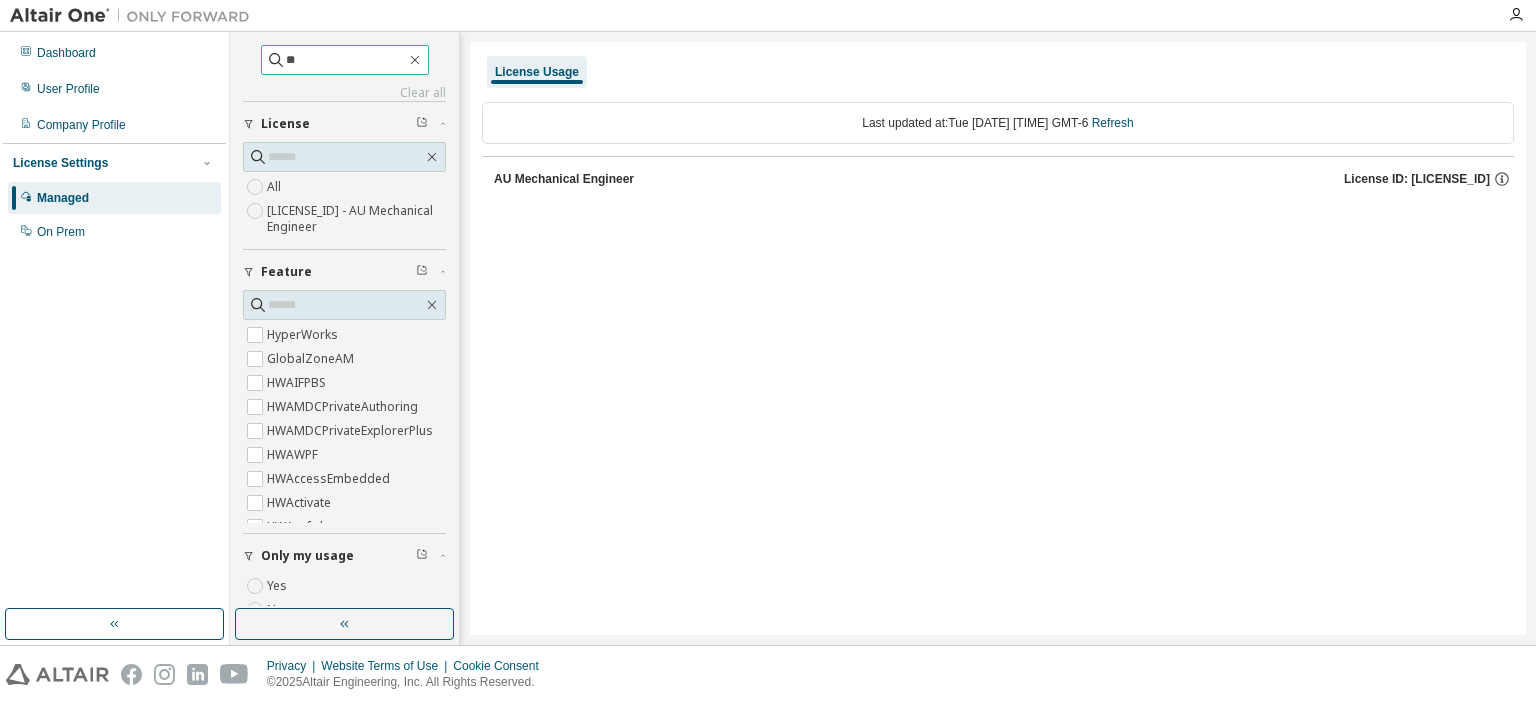 type on "*" 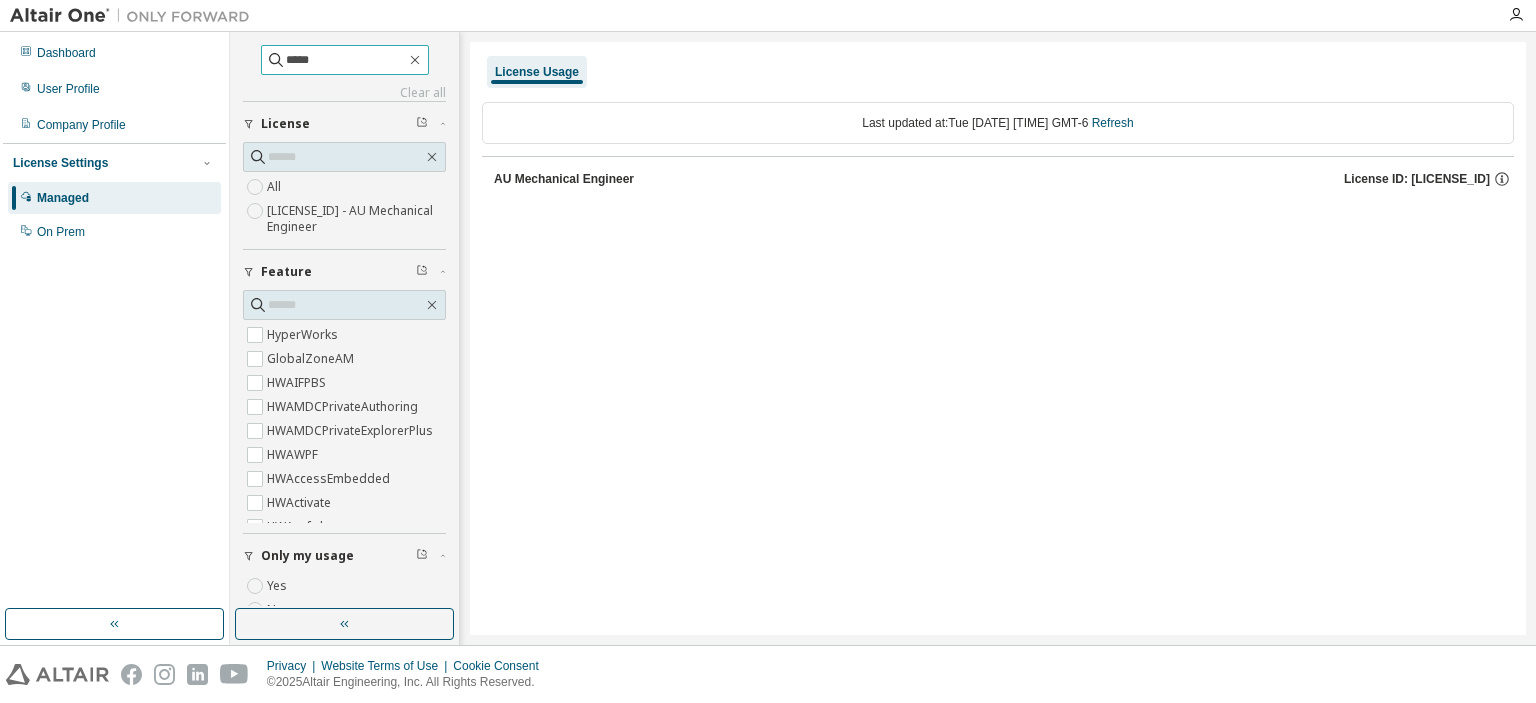type on "*****" 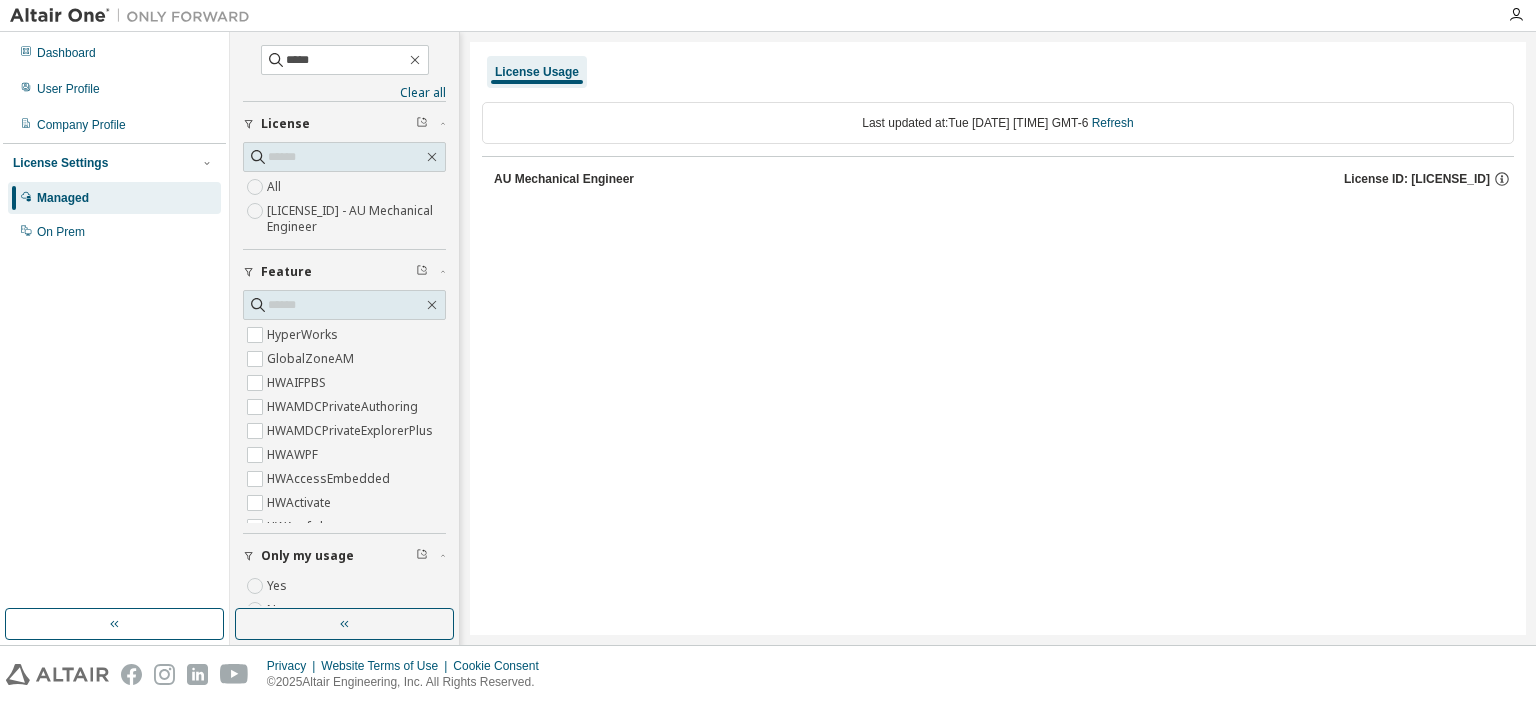 click on "AU Mechanical Engineer" at bounding box center [564, 179] 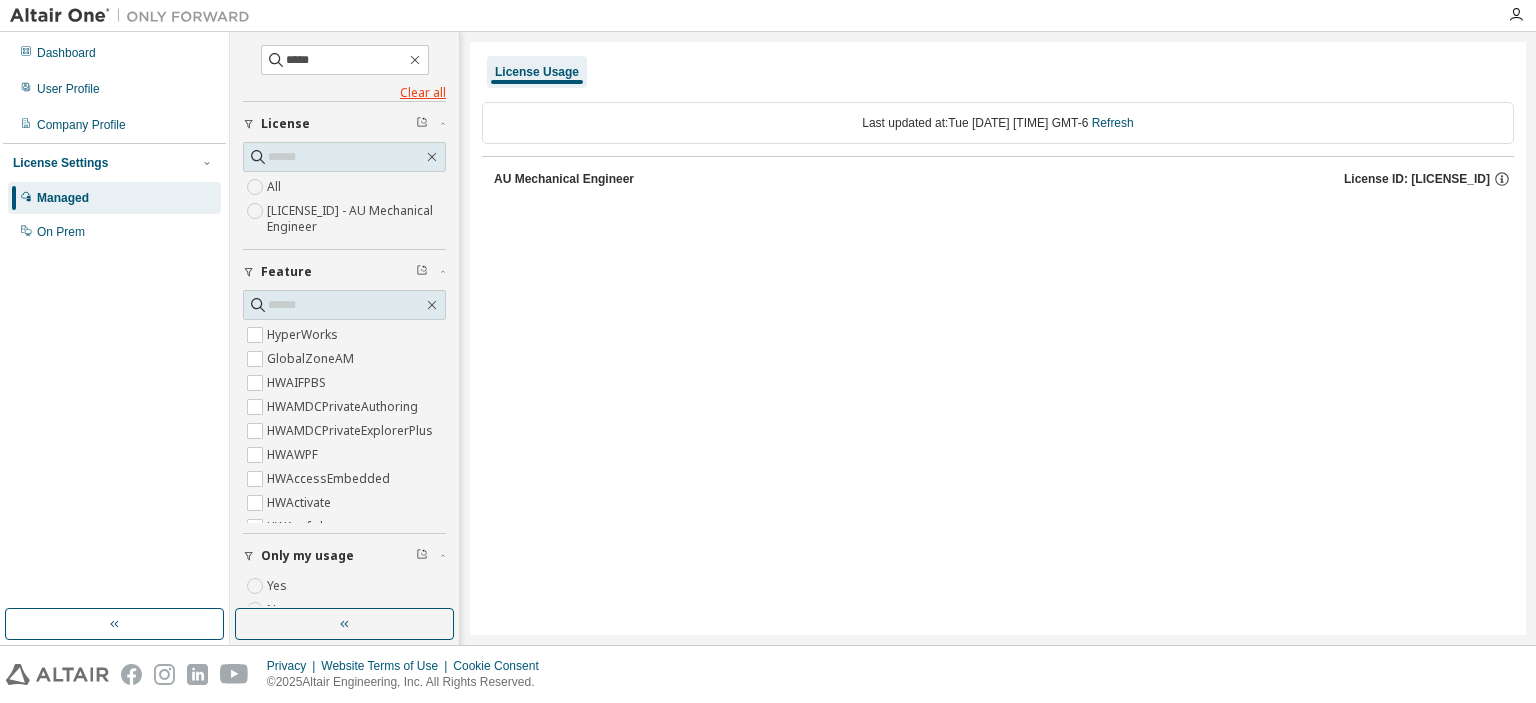 click on "Clear all" at bounding box center [344, 93] 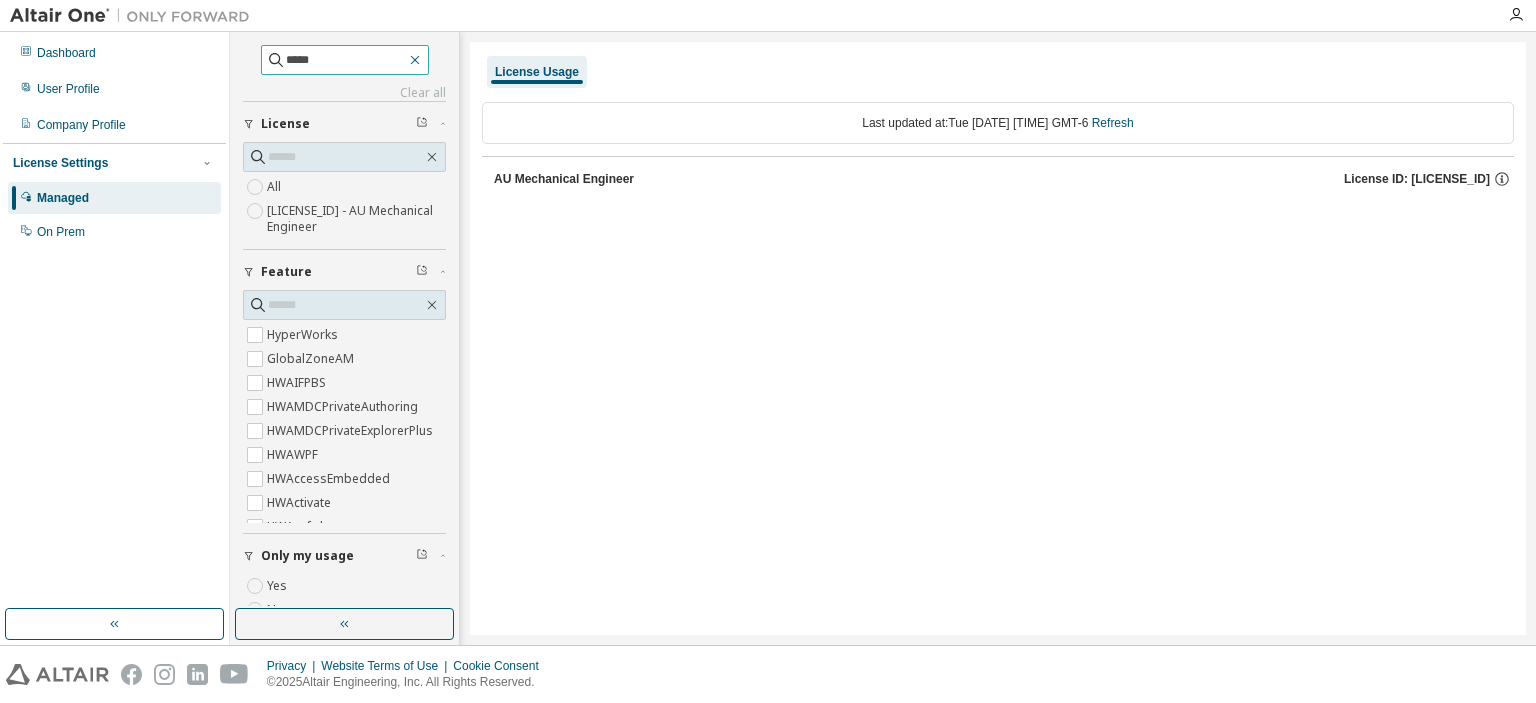 click 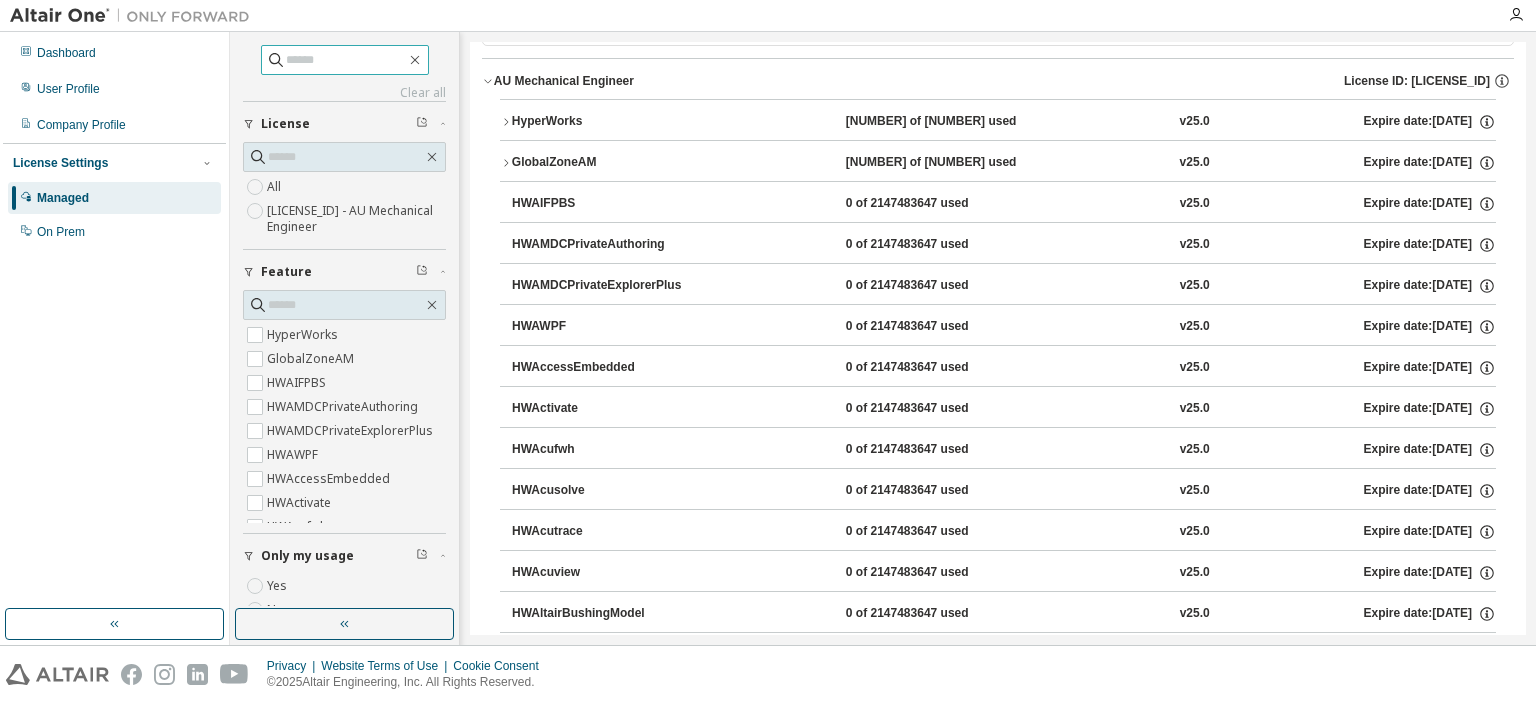 scroll, scrollTop: 0, scrollLeft: 0, axis: both 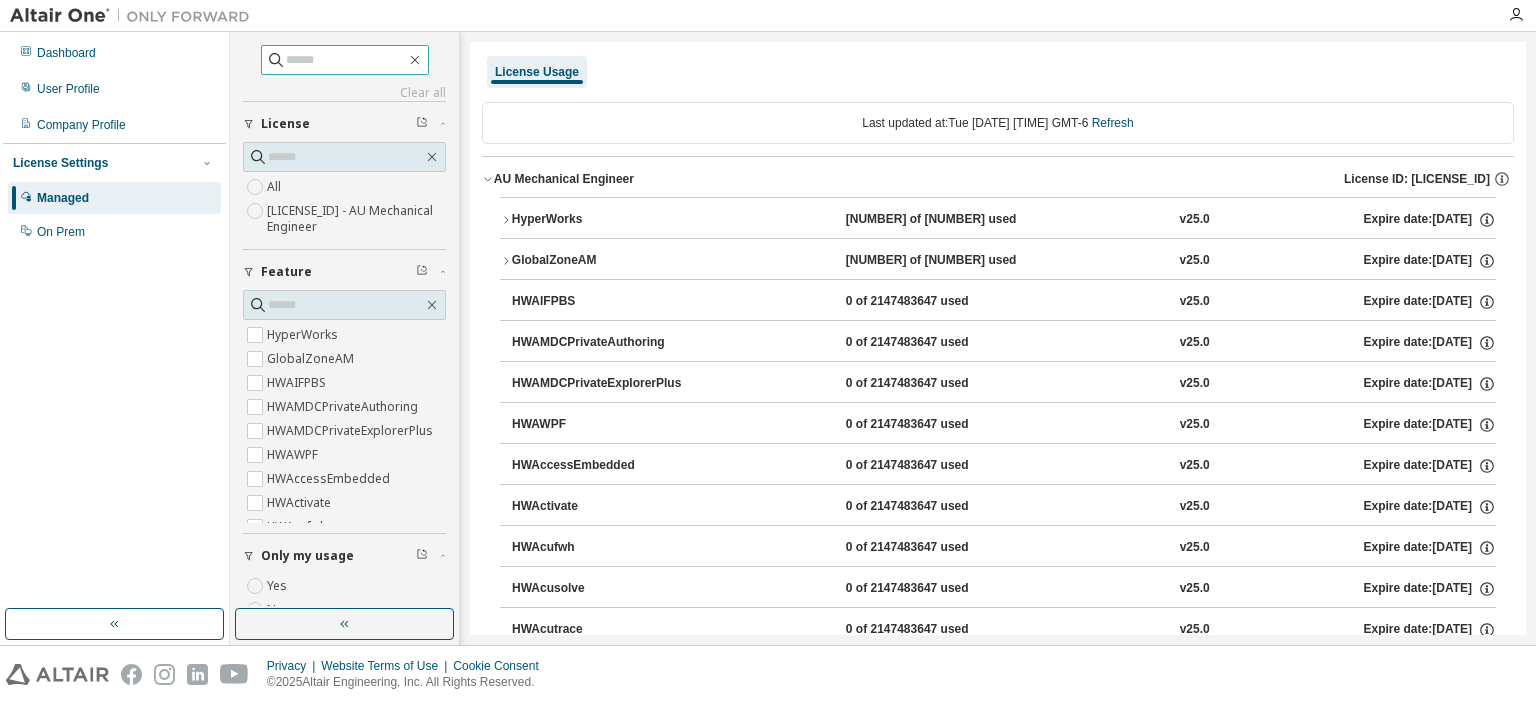 click at bounding box center [346, 60] 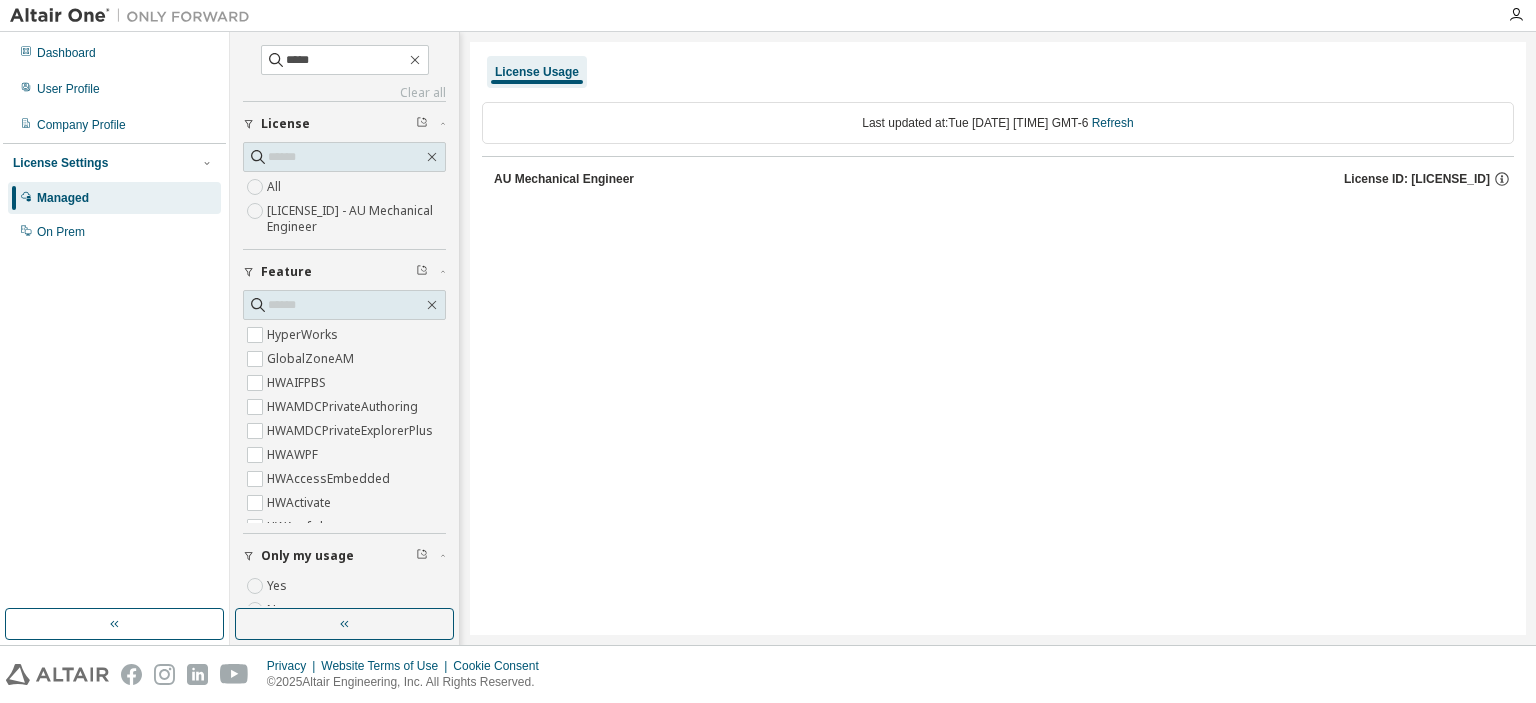 click on "AU Mechanical Engineer" at bounding box center (564, 179) 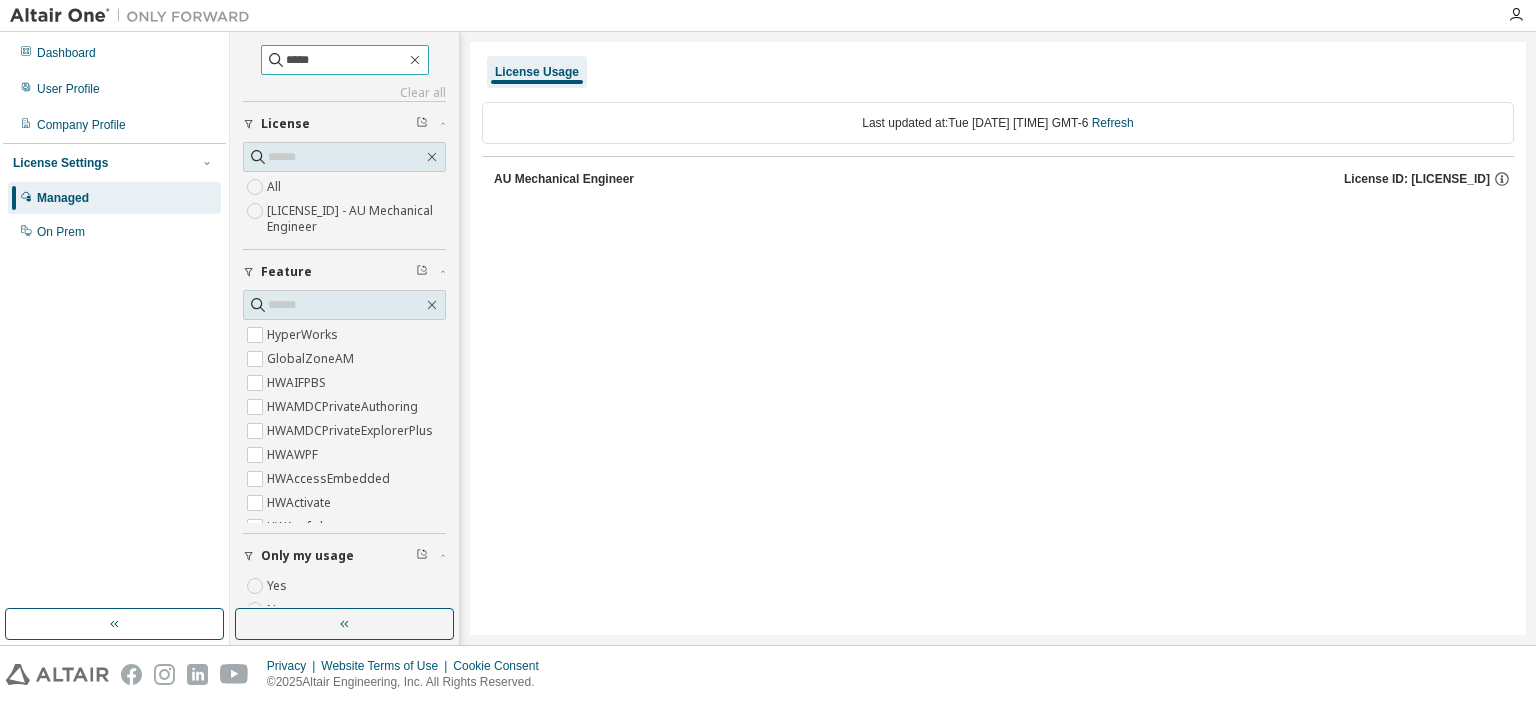 click on "*****" at bounding box center [346, 60] 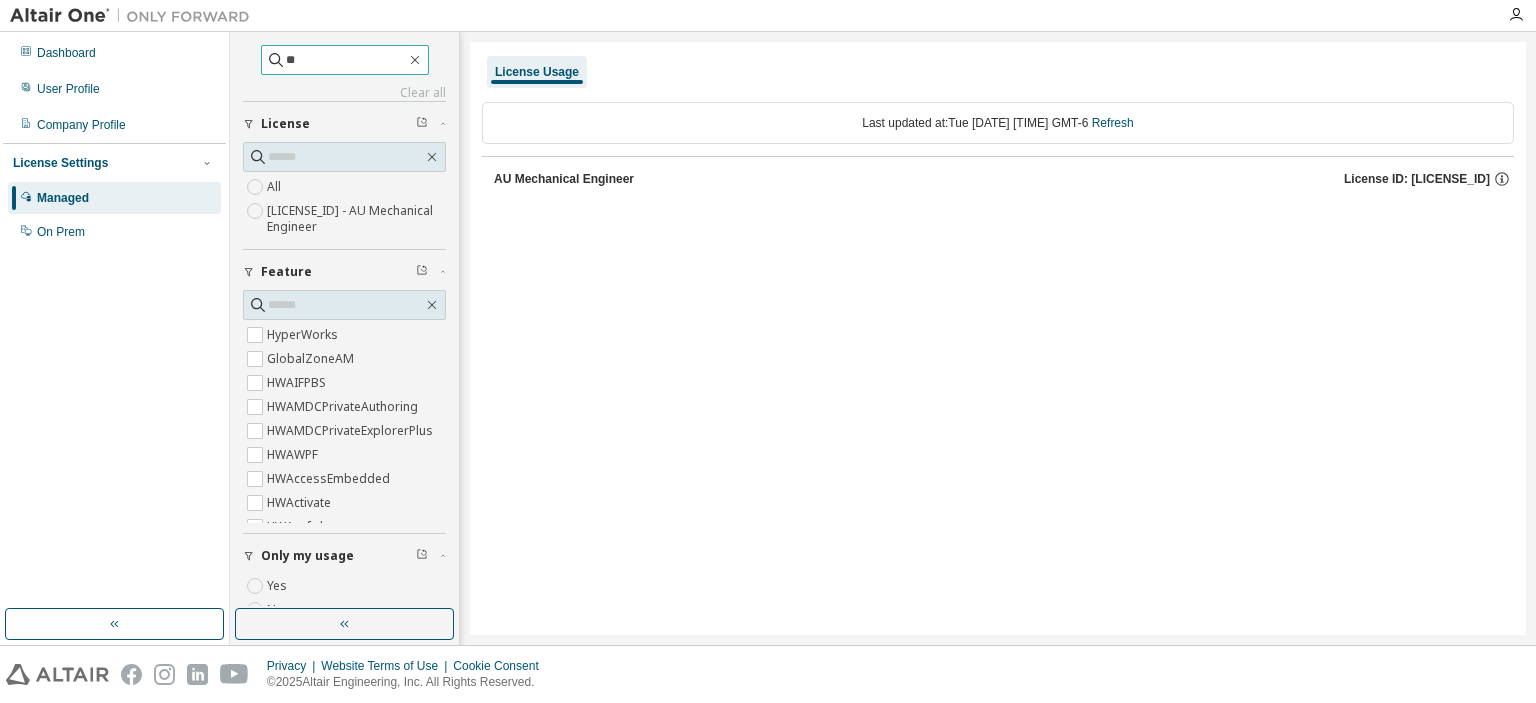 type on "*" 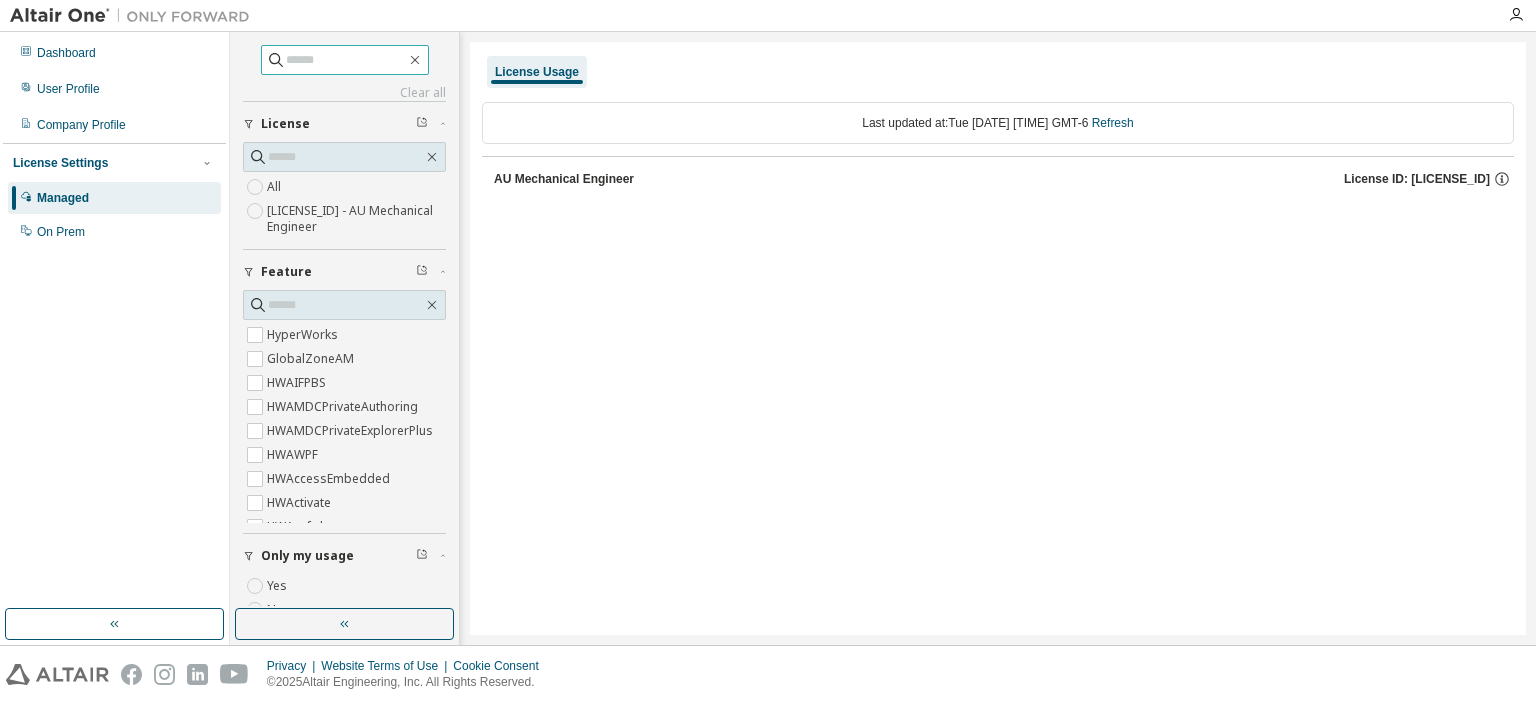 paste on "*********" 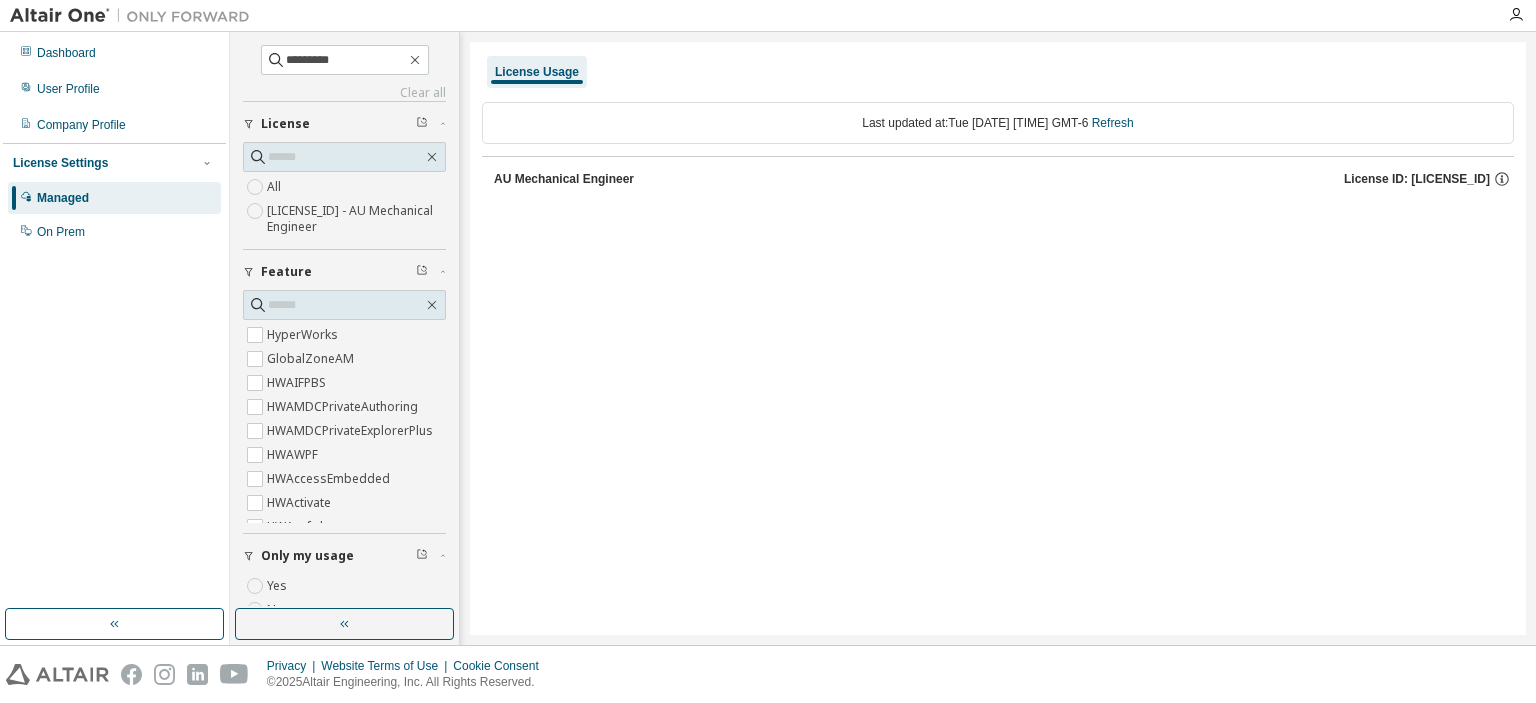 click on "AU Mechanical Engineer" at bounding box center [564, 179] 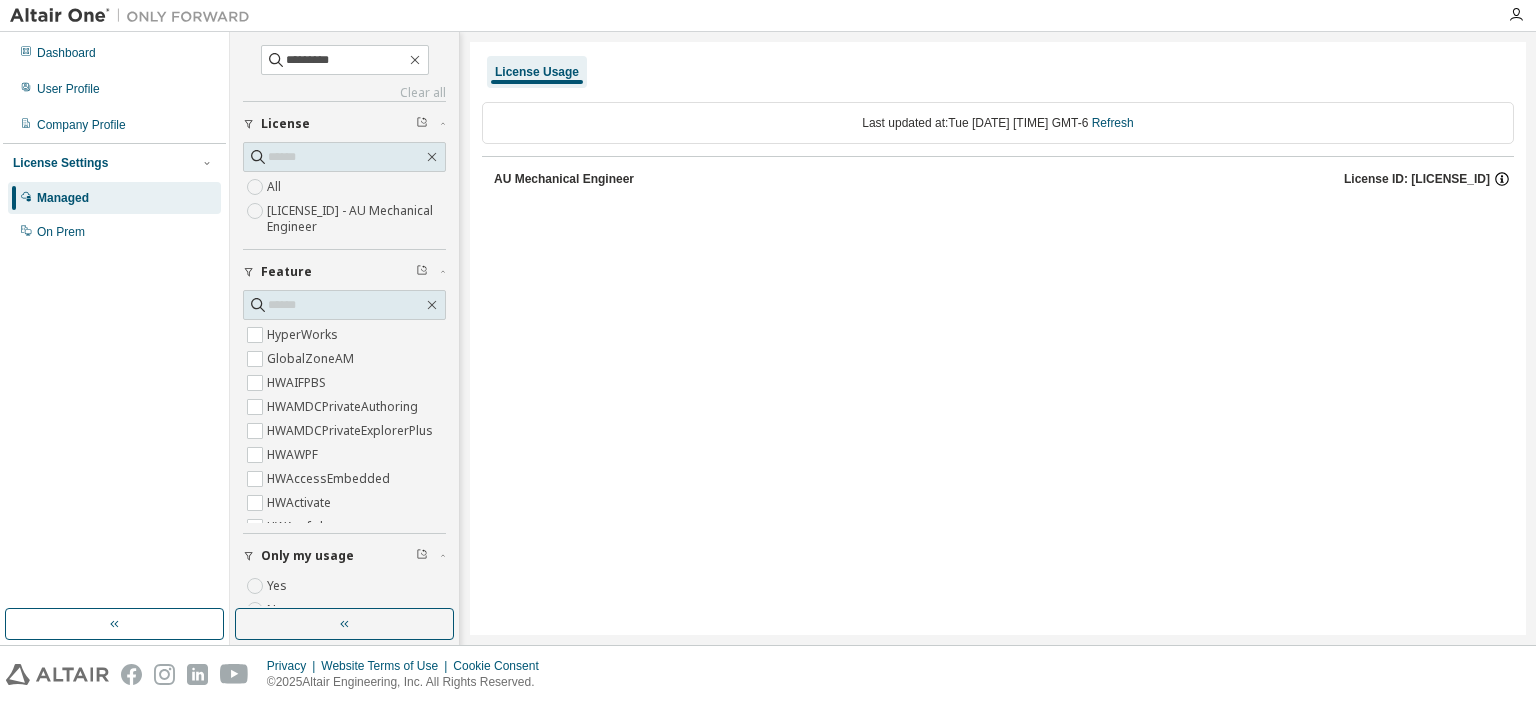 click 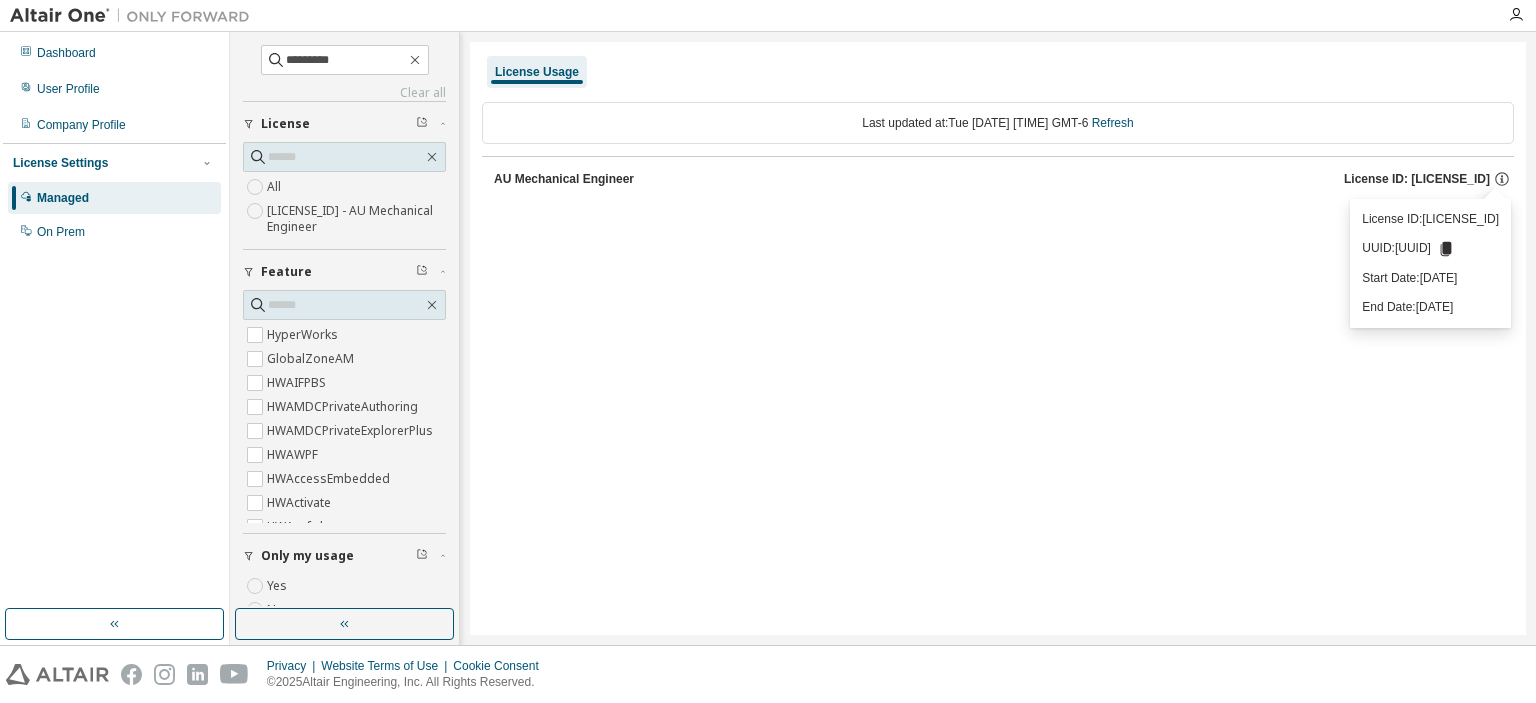 click on "License Usage Last updated at:  Tue 2025-08-05 12:41 PM GMT-6   Refresh AU Mechanical Engineer License ID: 140615" at bounding box center (998, 338) 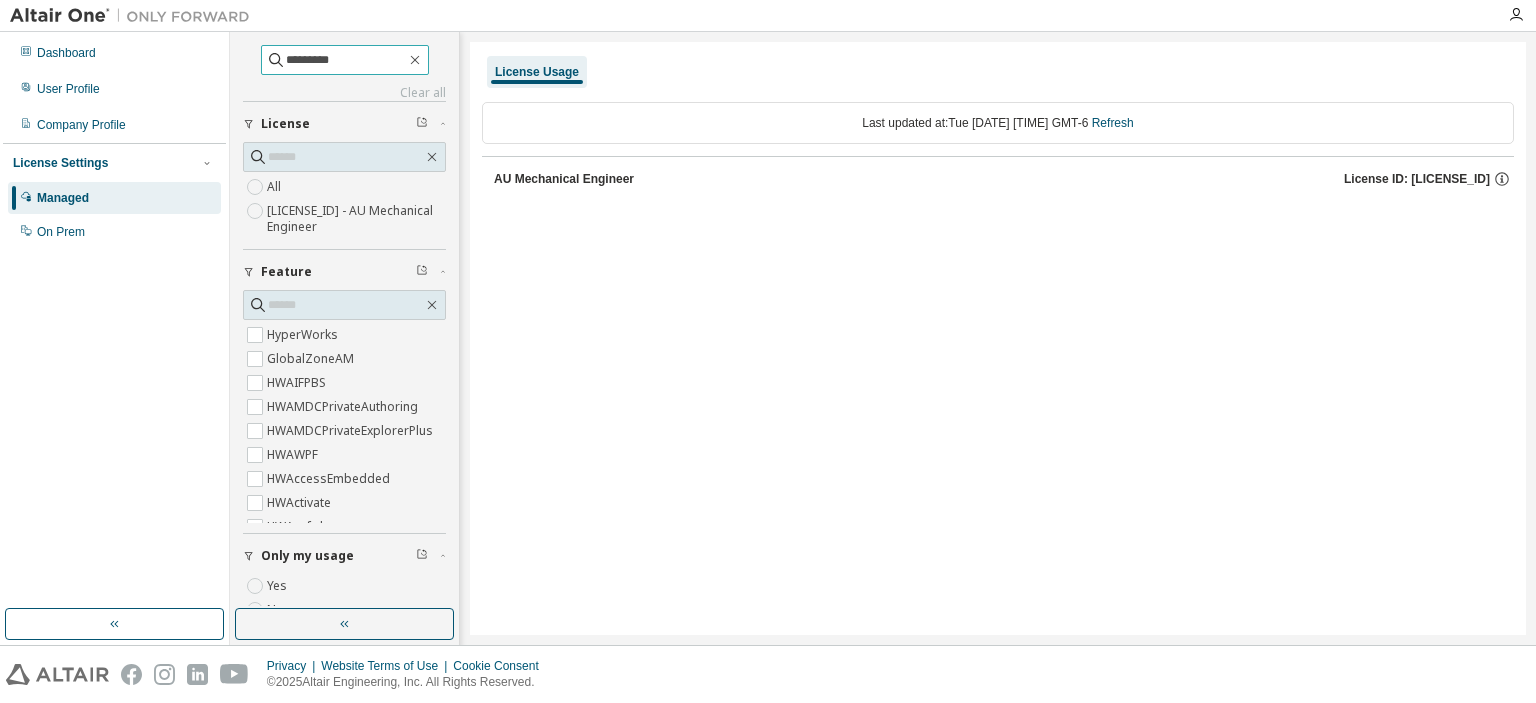 click on "*********" at bounding box center (346, 60) 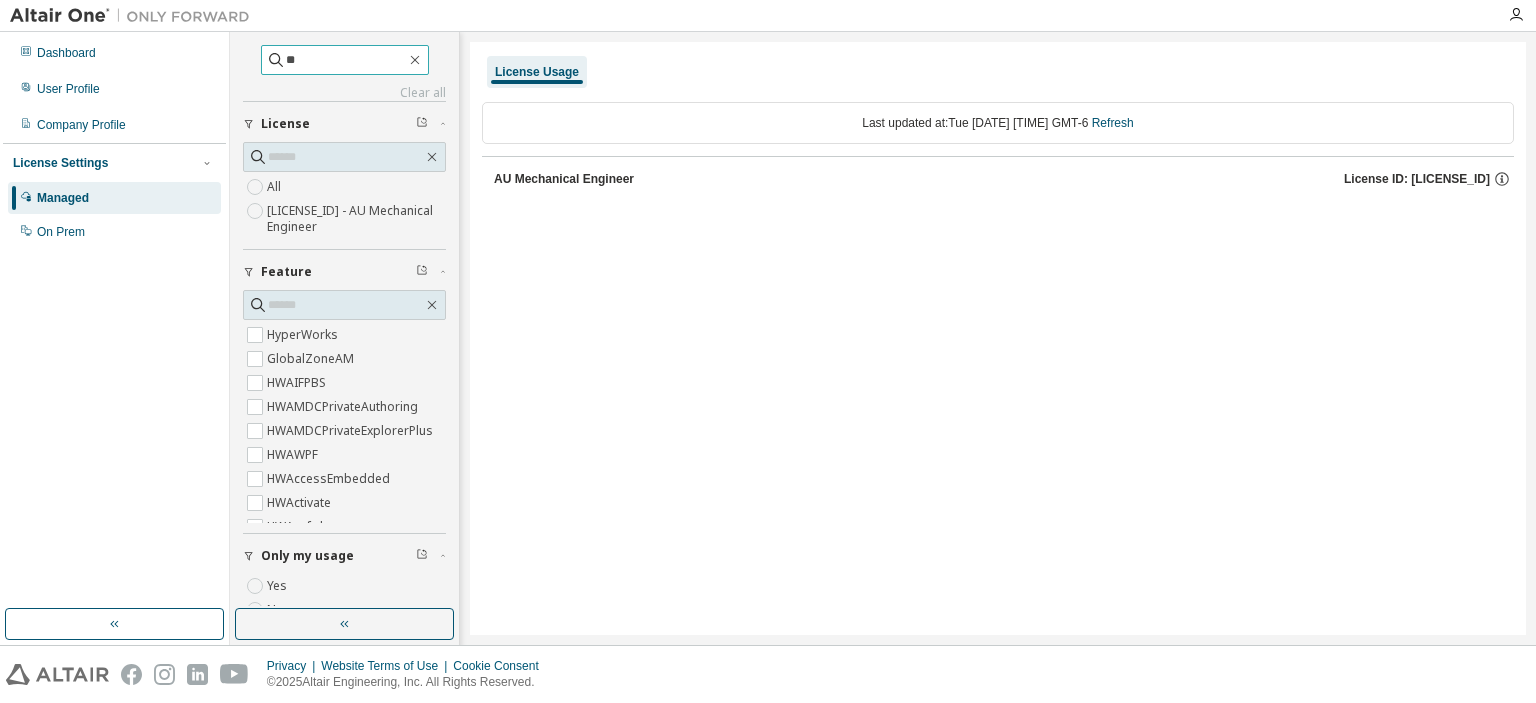 type on "*" 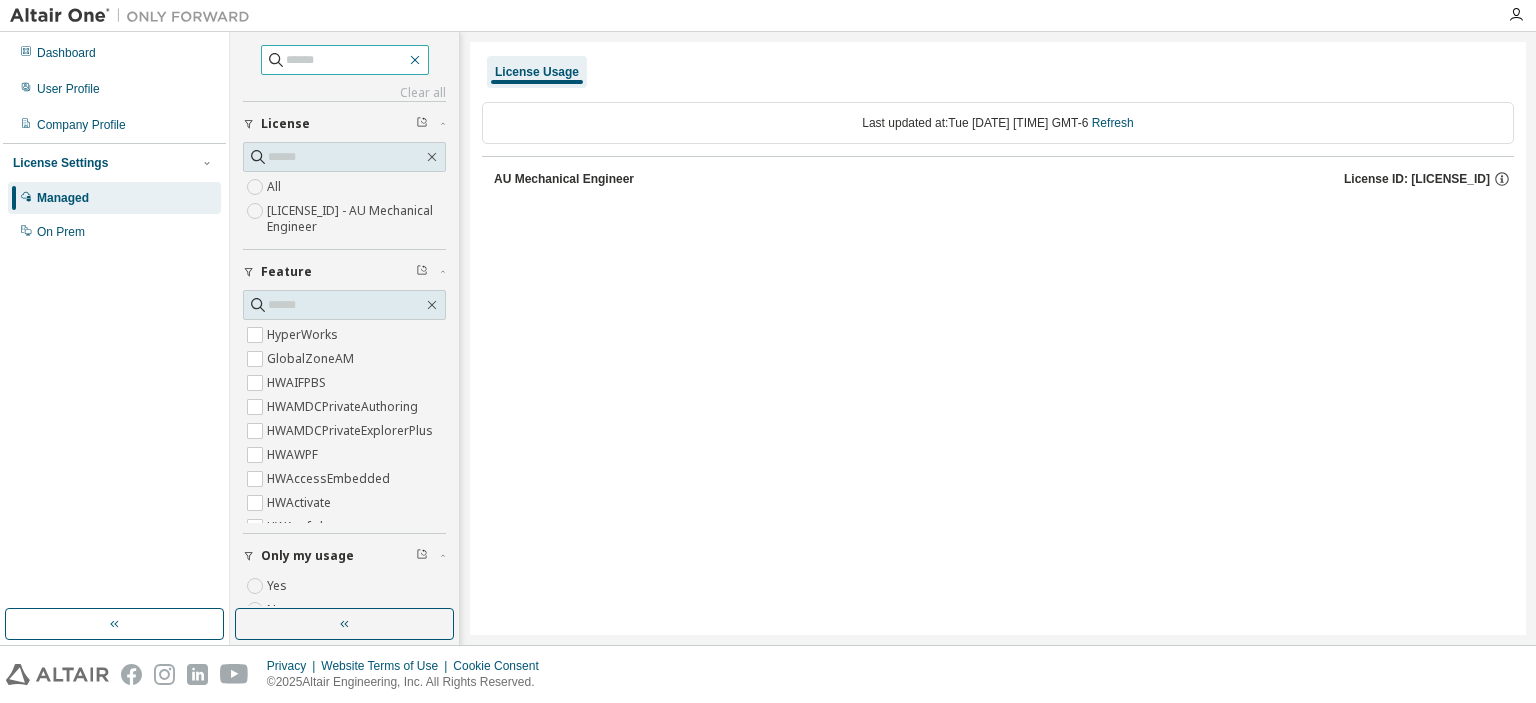 type 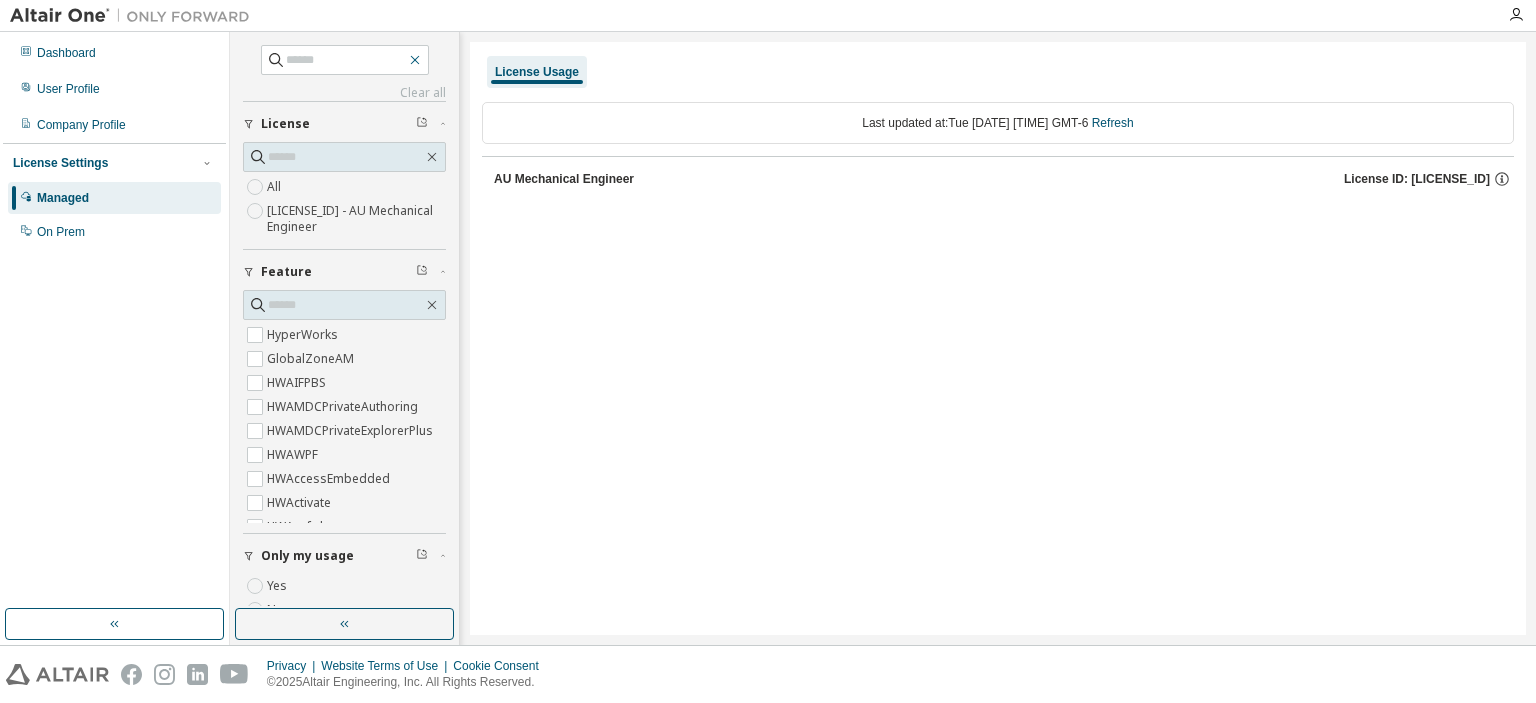 click 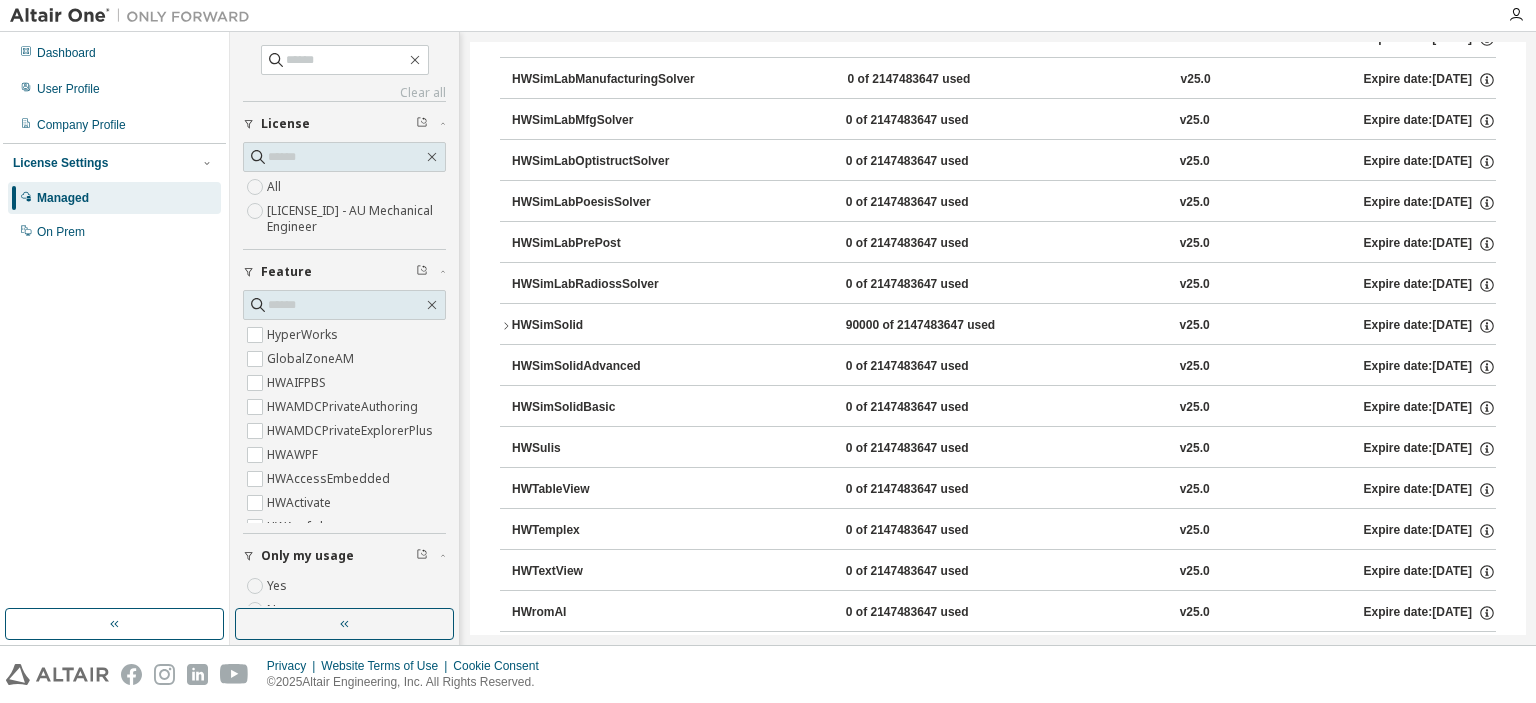 scroll, scrollTop: 13305, scrollLeft: 0, axis: vertical 